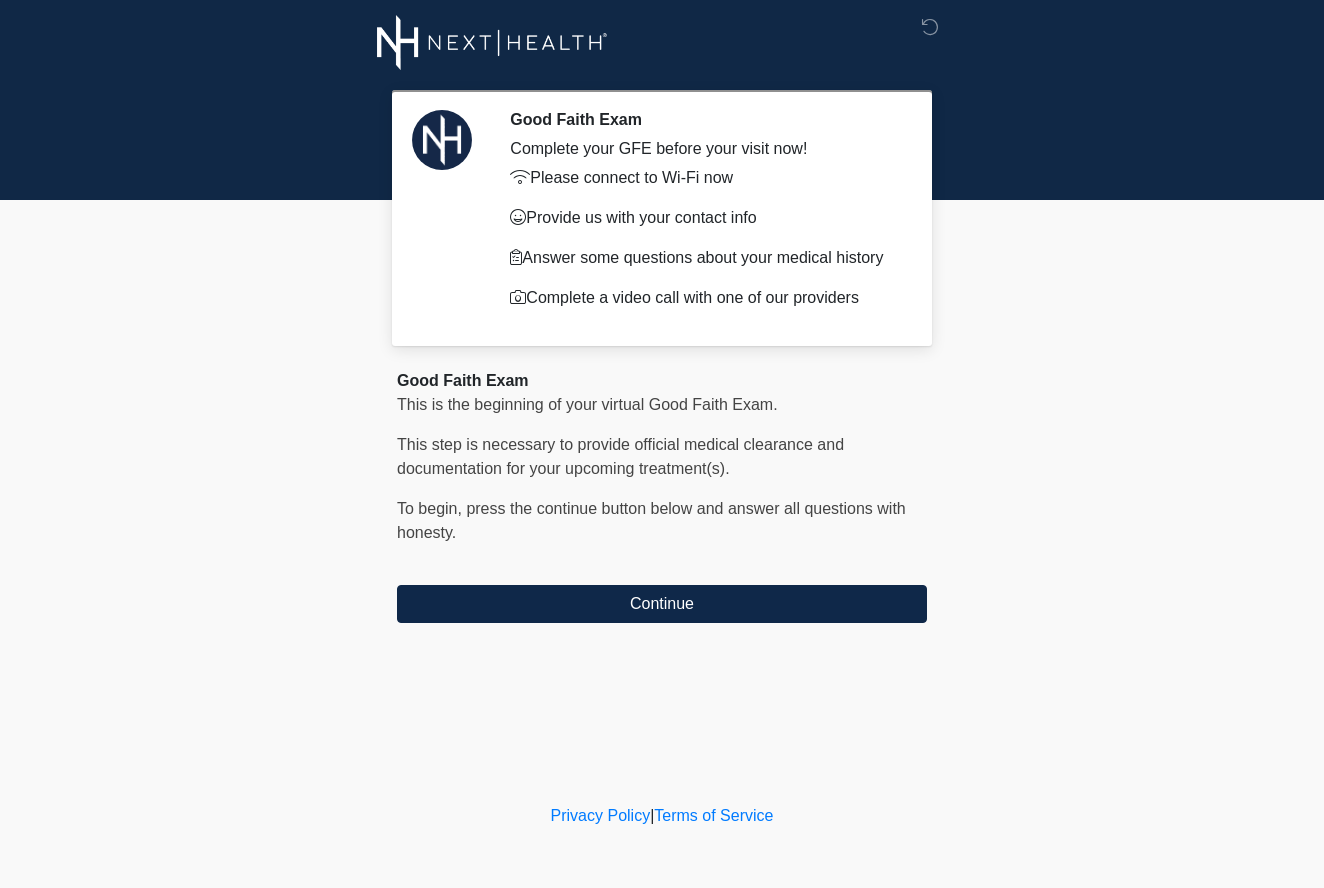 scroll, scrollTop: 0, scrollLeft: 0, axis: both 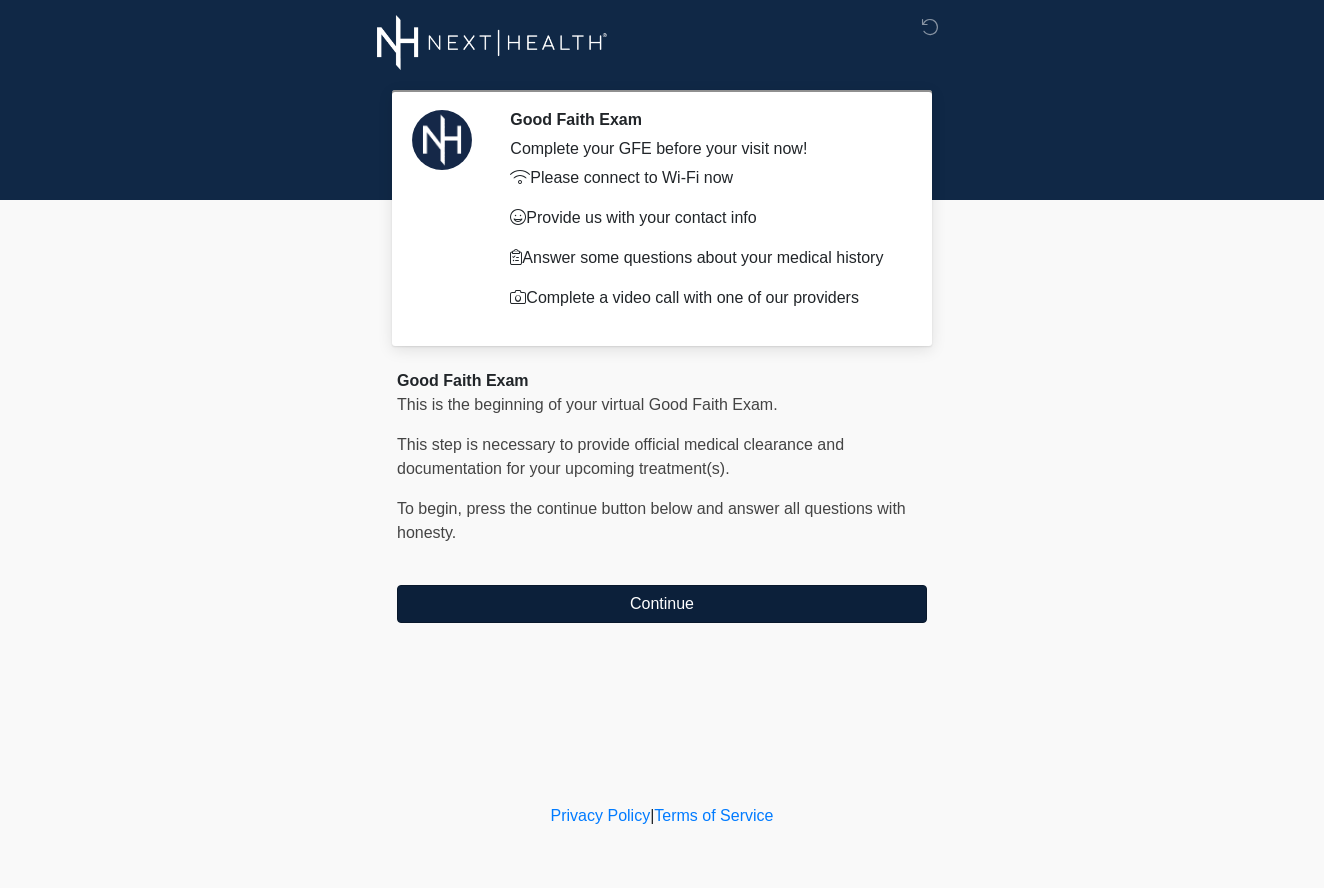 click on "Continue" at bounding box center (662, 604) 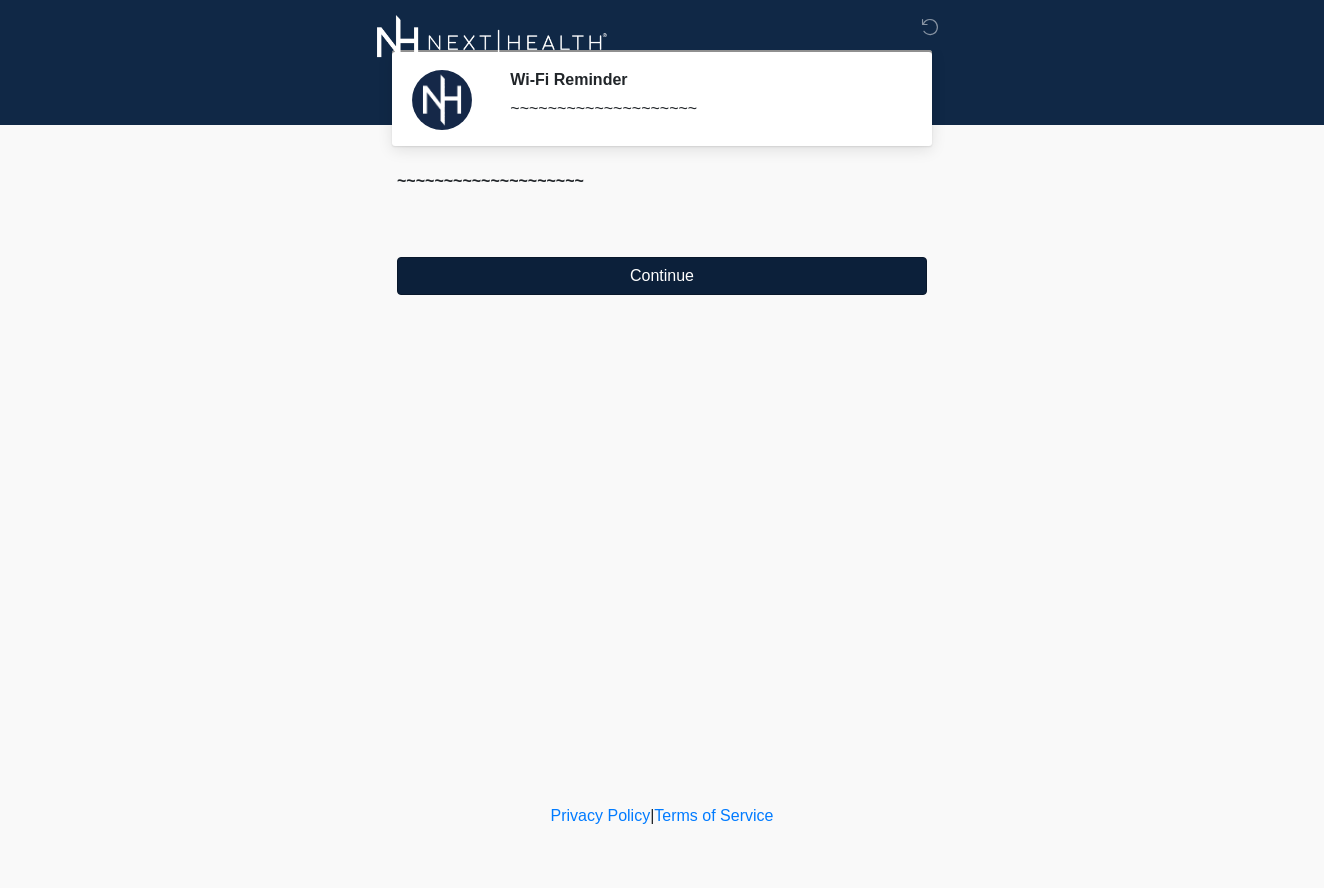 click on "Continue" at bounding box center [662, 276] 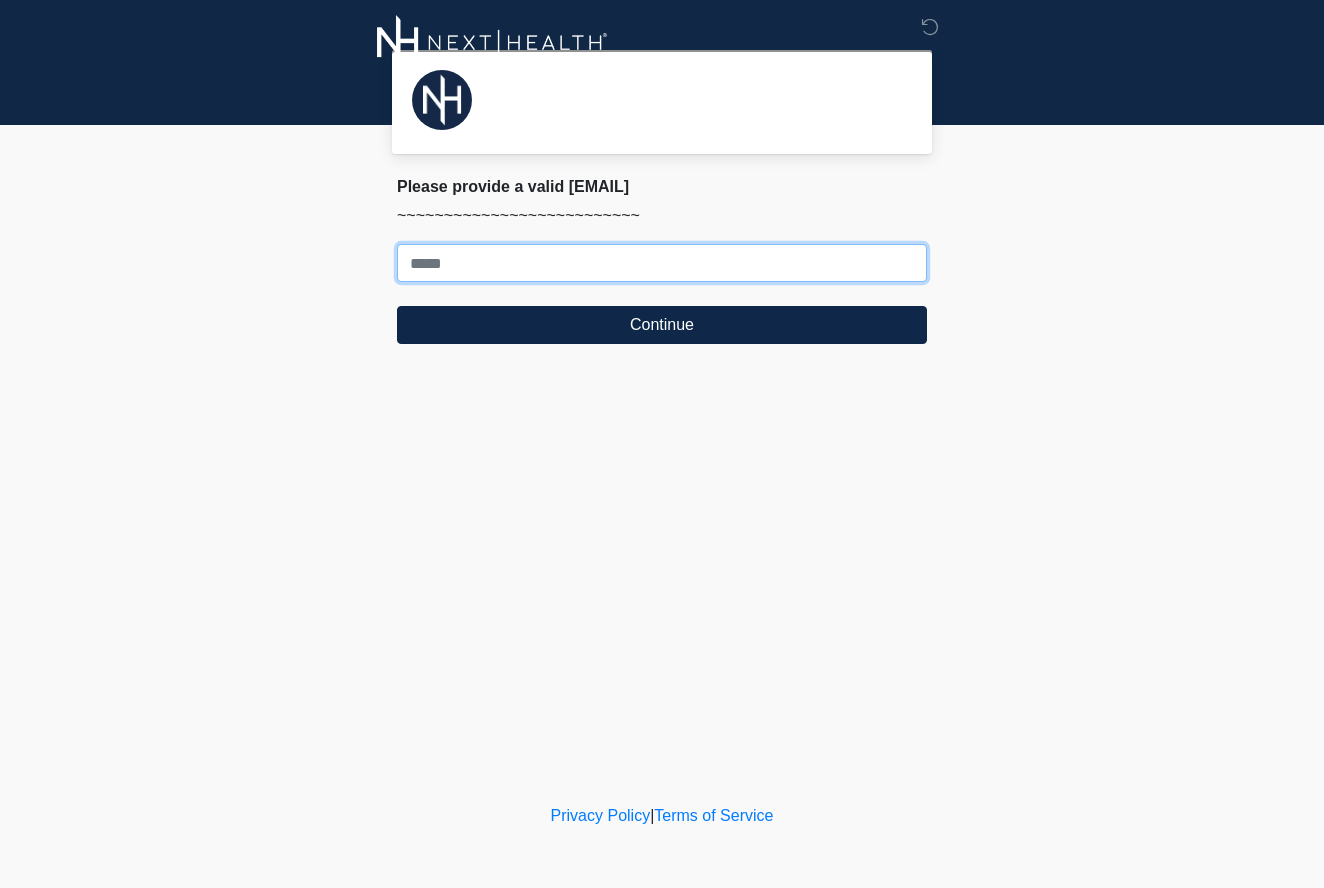 click on "Where should we email your treatment plan?" at bounding box center (662, 263) 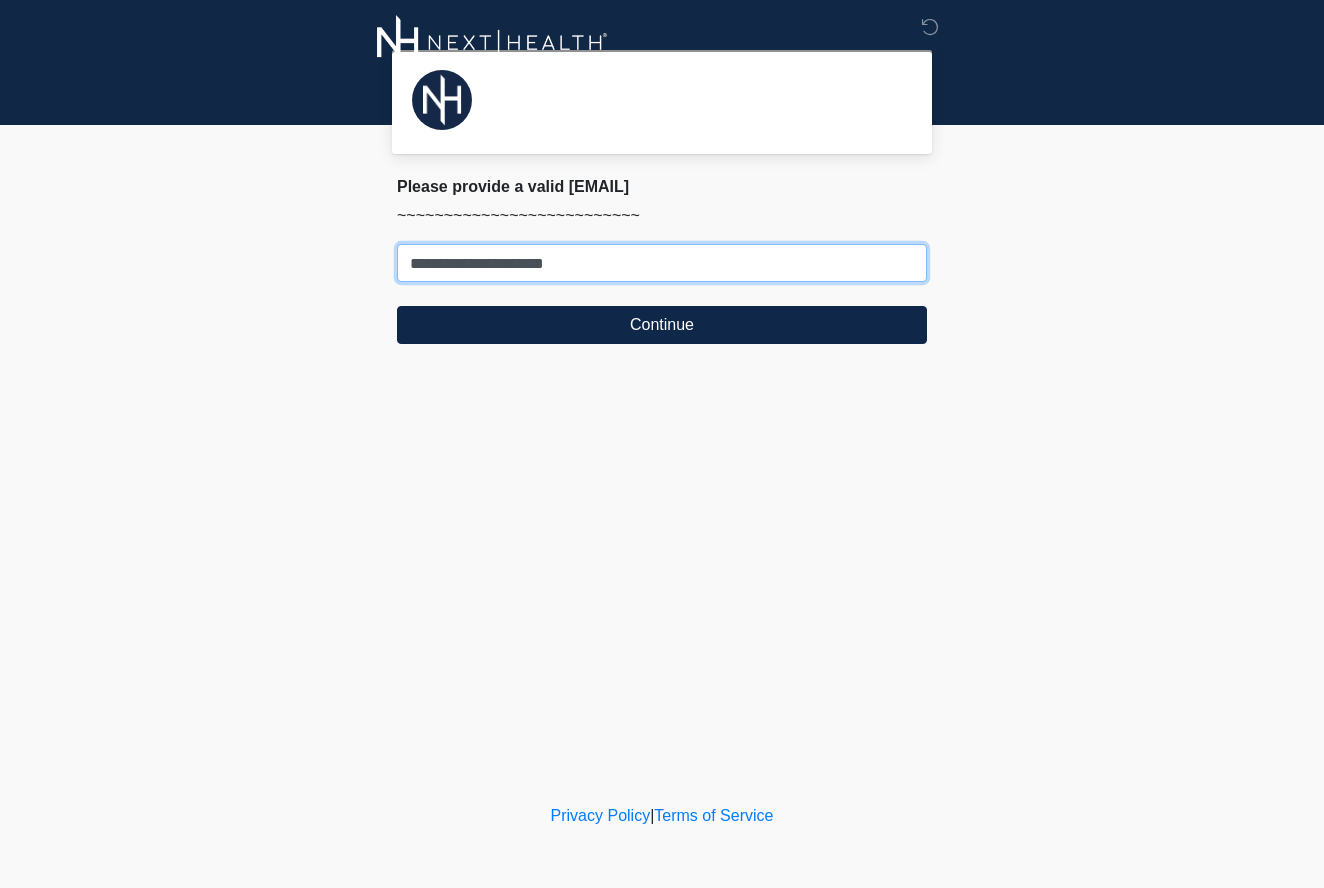 type on "**********" 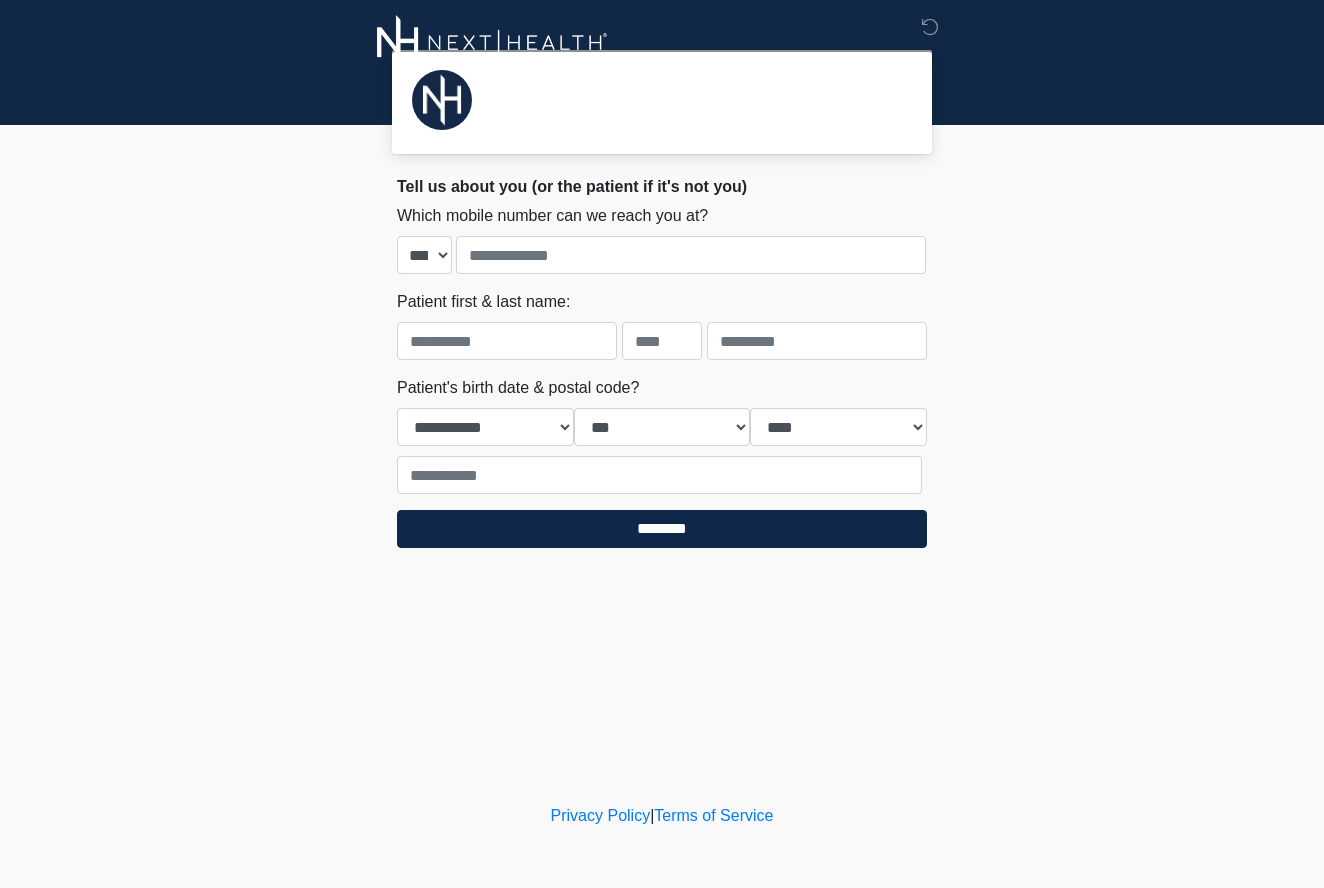 click on "****
****
****
****
****
****
****
****
****
****
****
****" at bounding box center (662, 255) 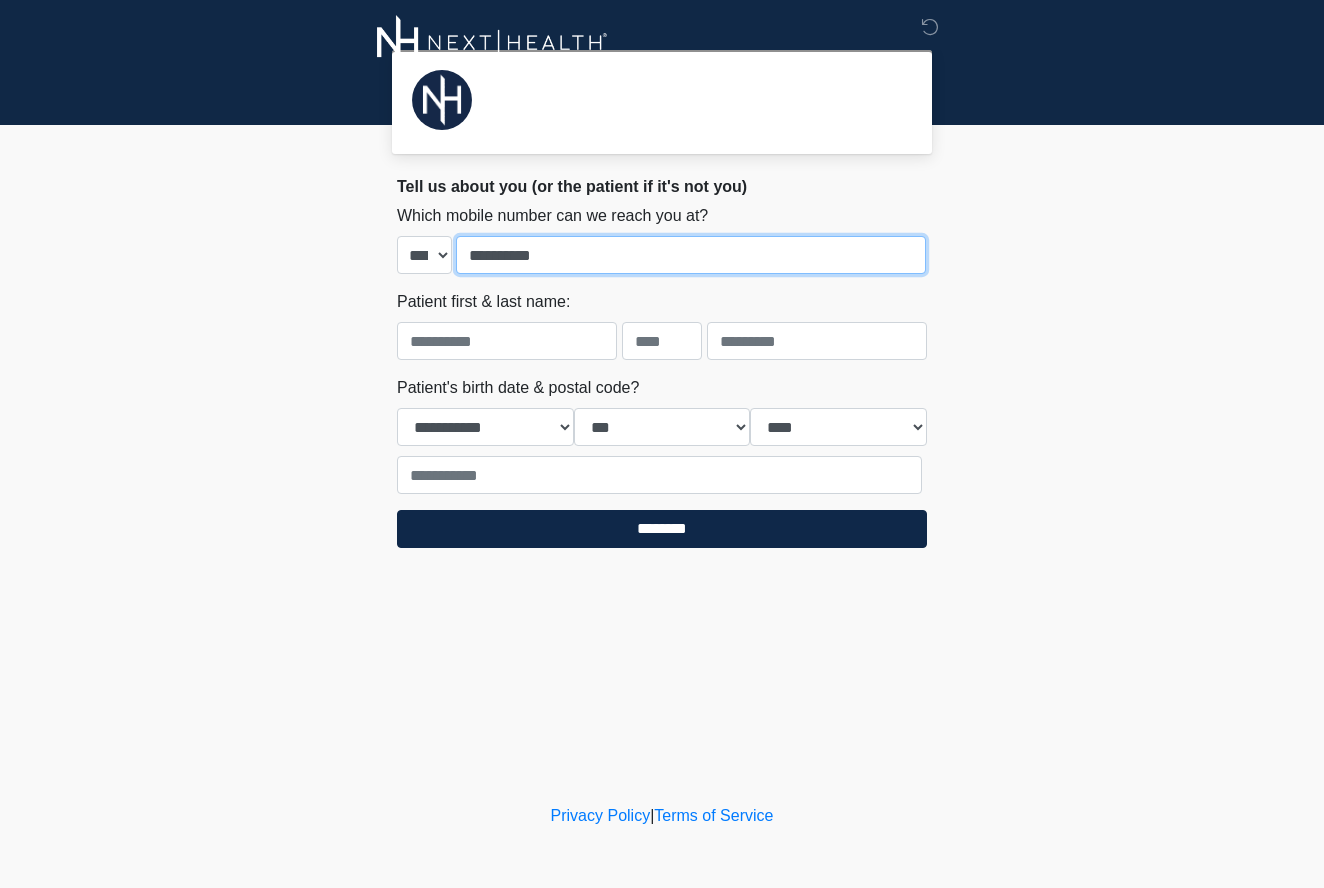 type on "**********" 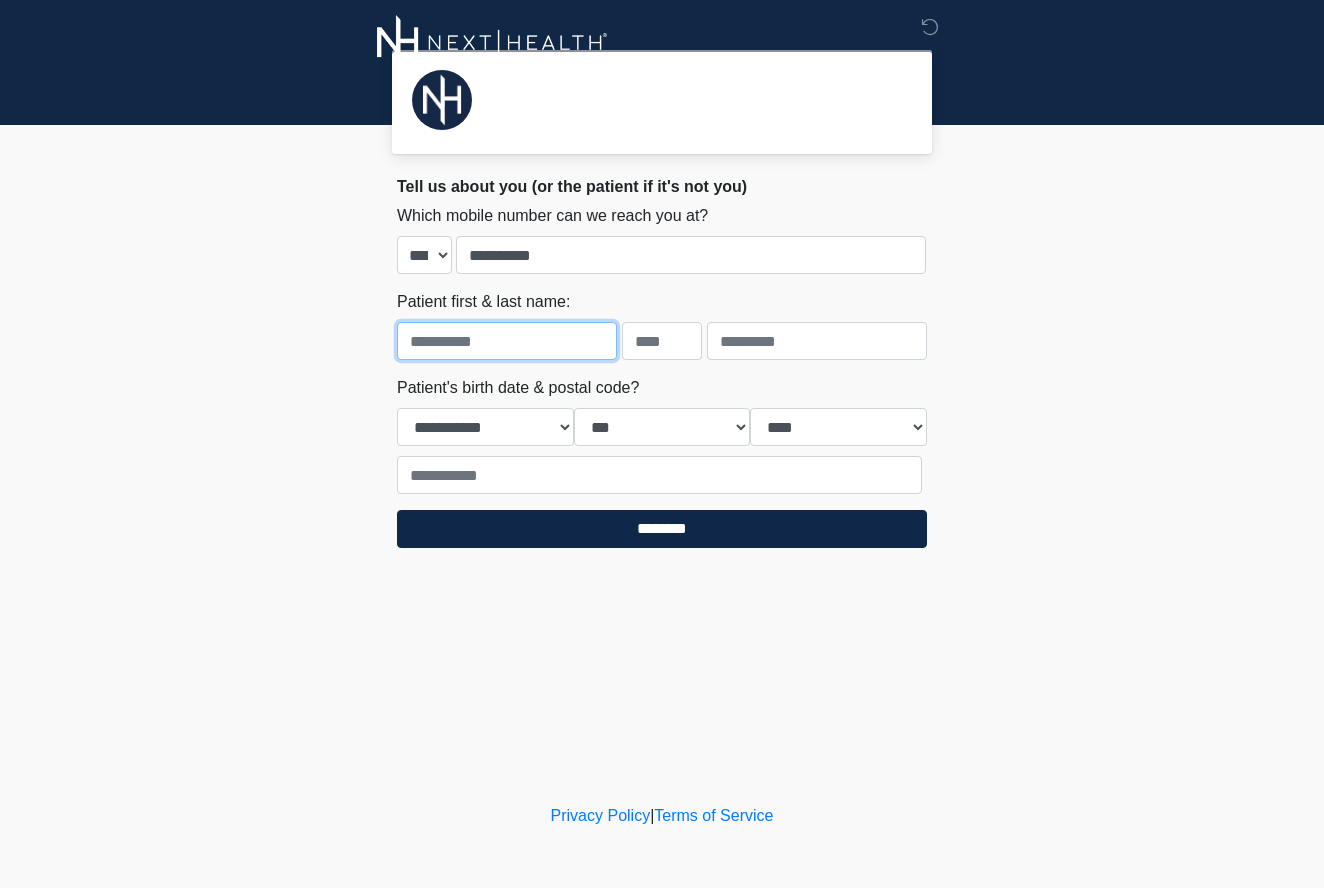 type on "*" 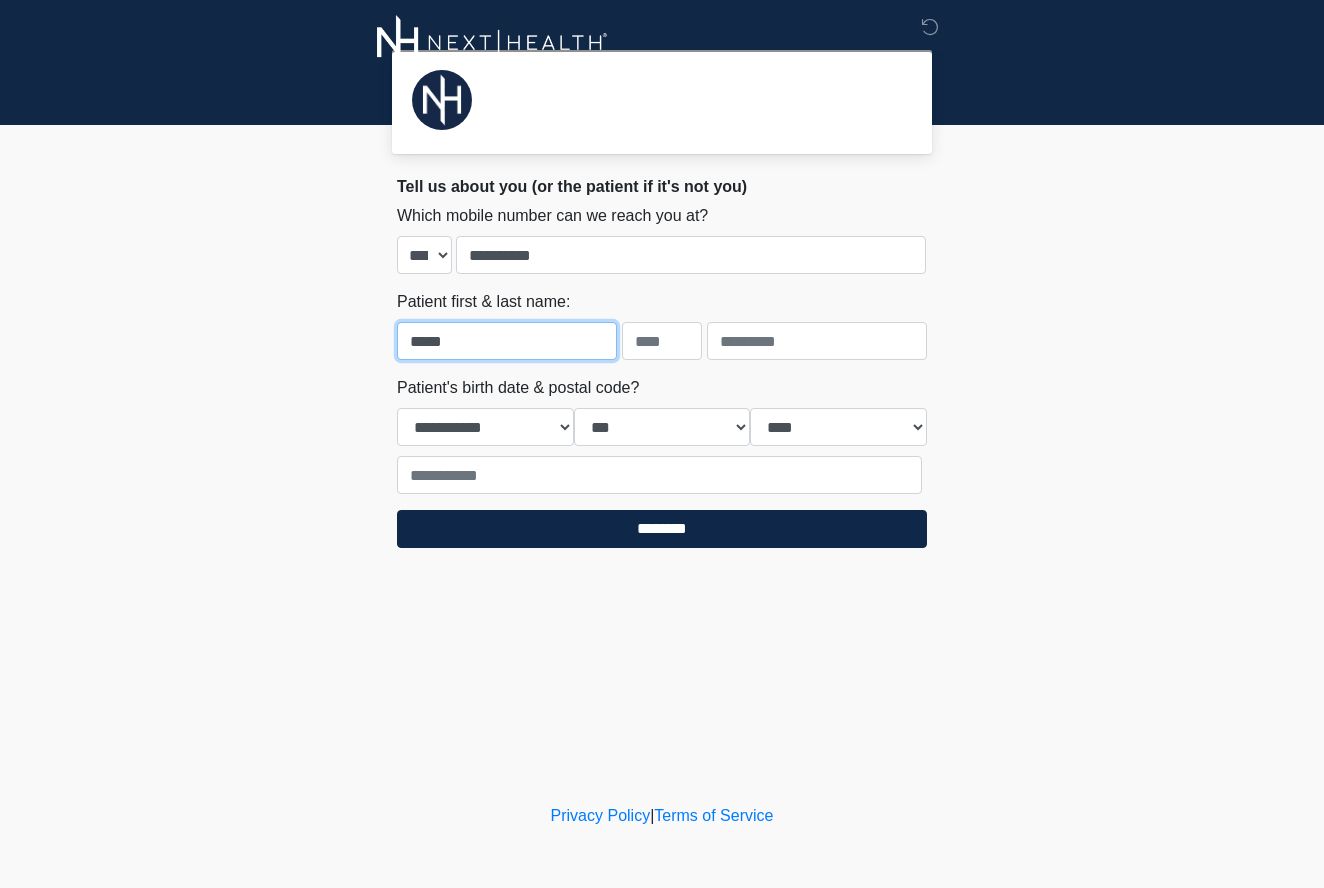 type on "*****" 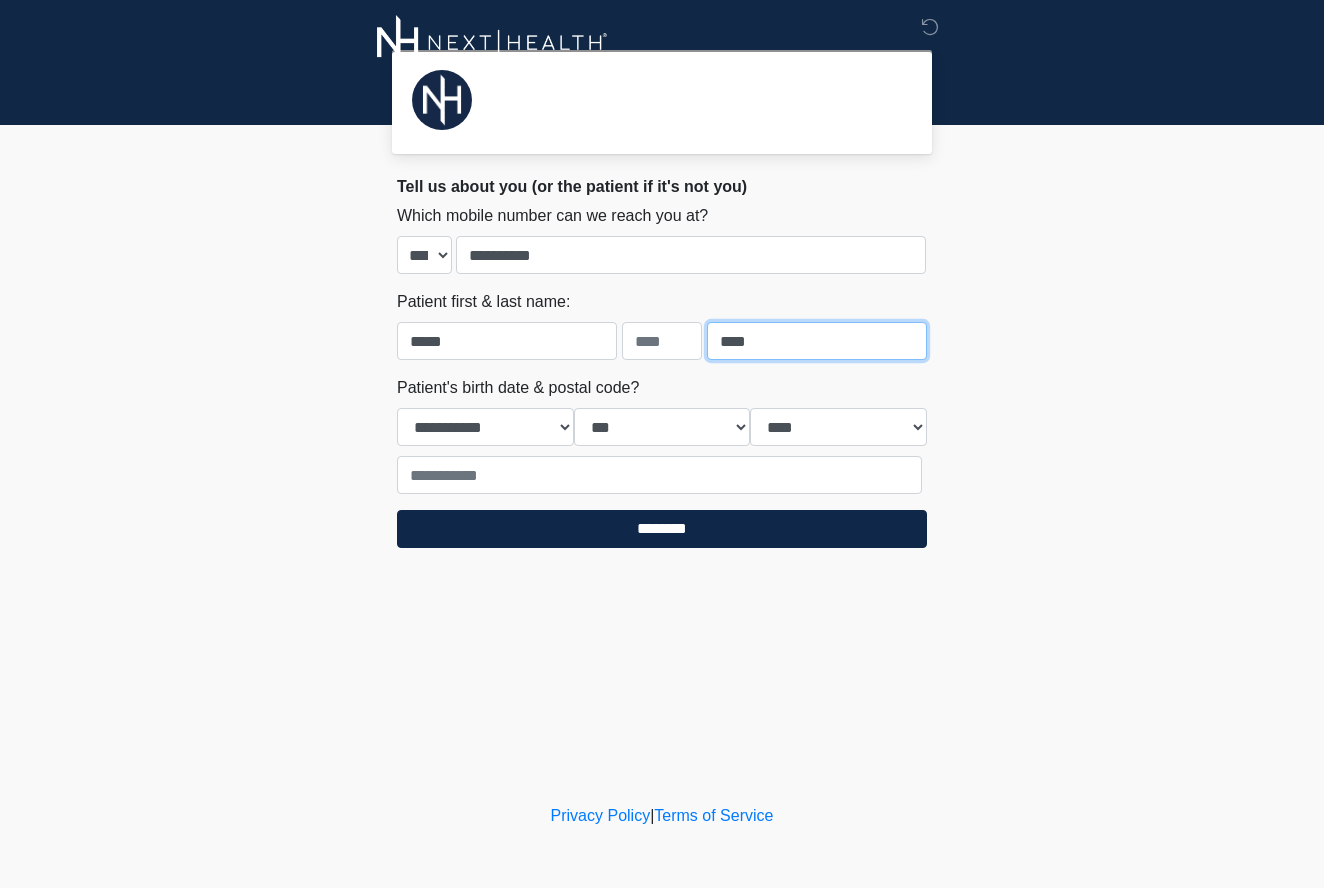 type on "****" 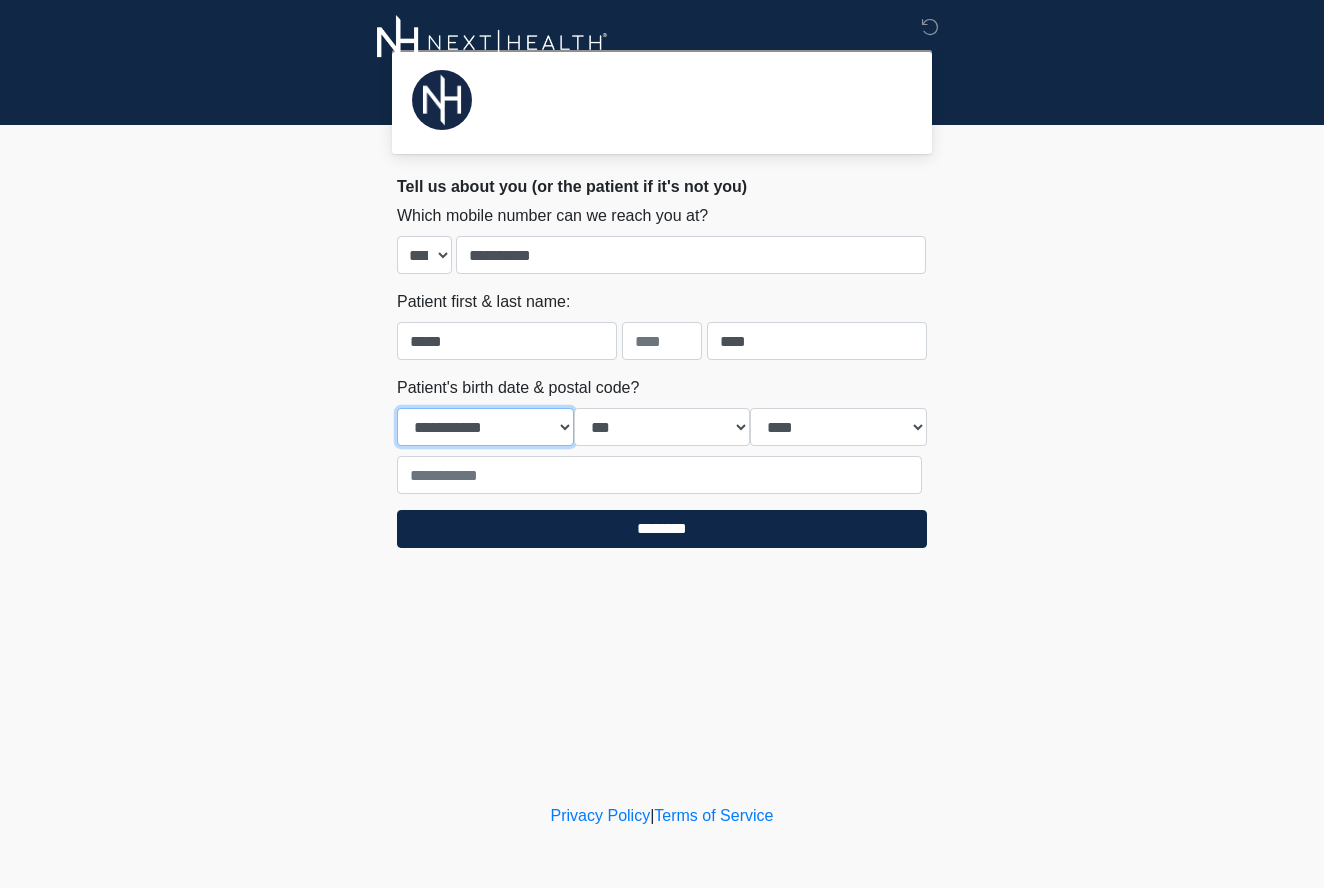 select on "**" 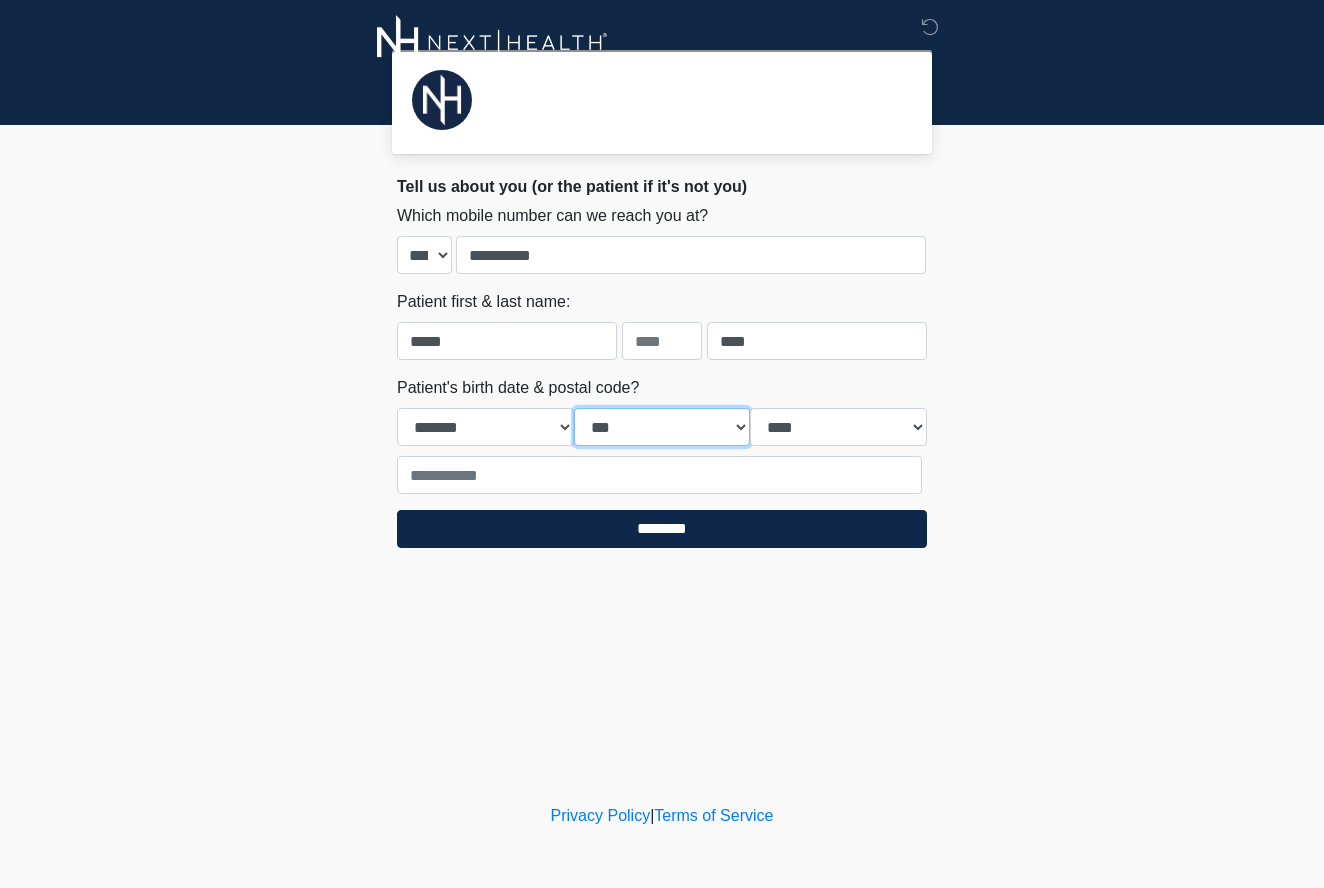 select on "**" 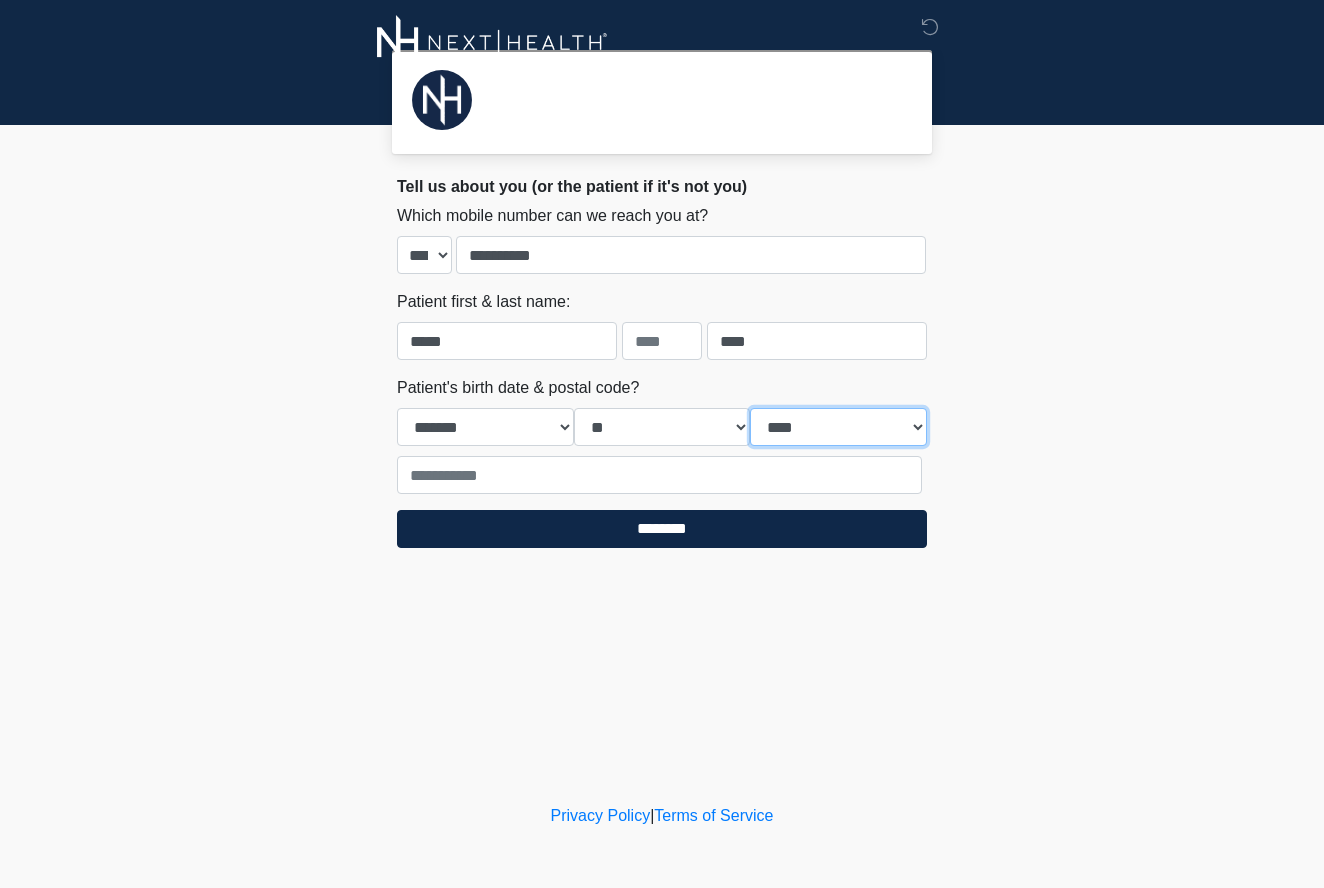 select on "****" 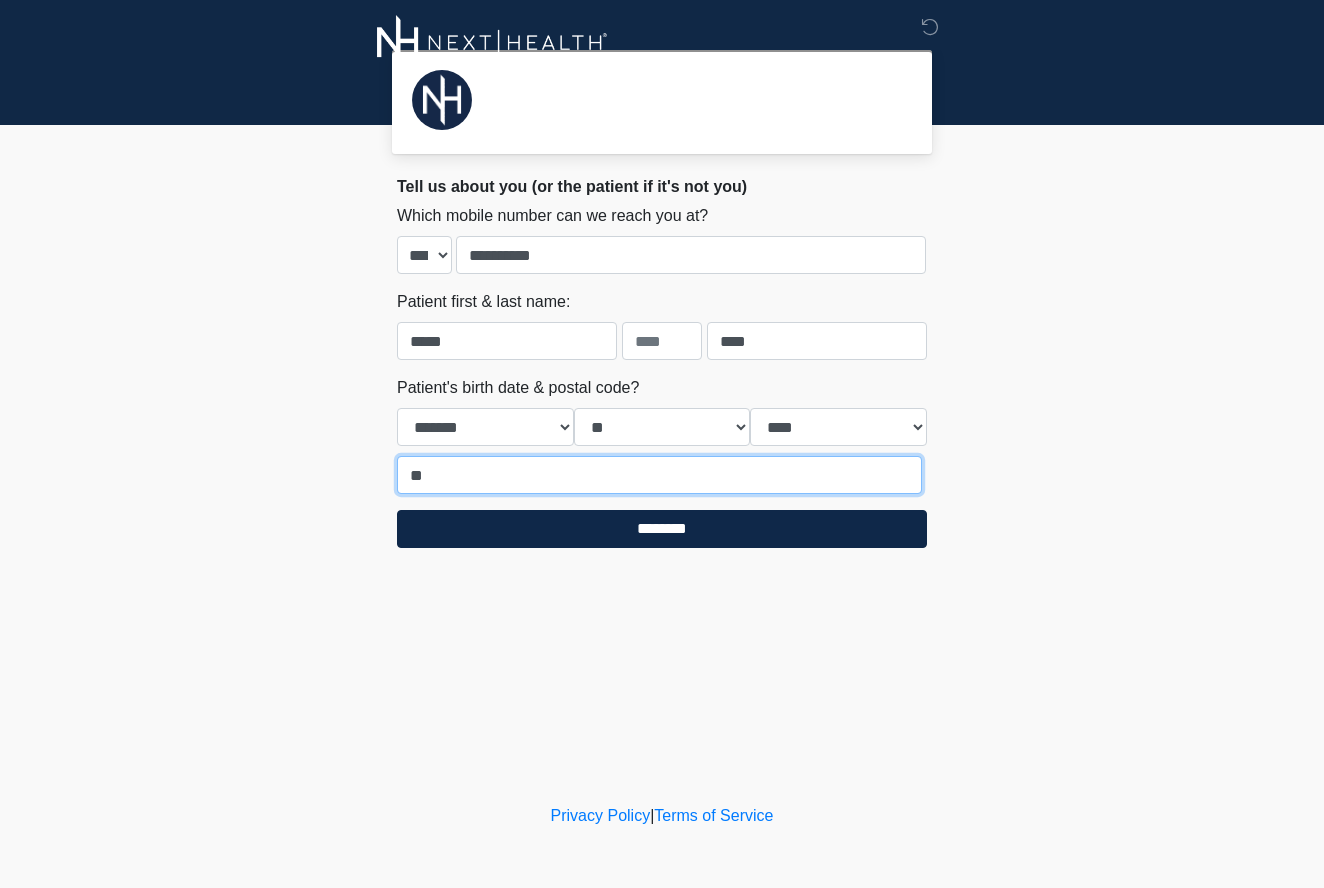 type on "*" 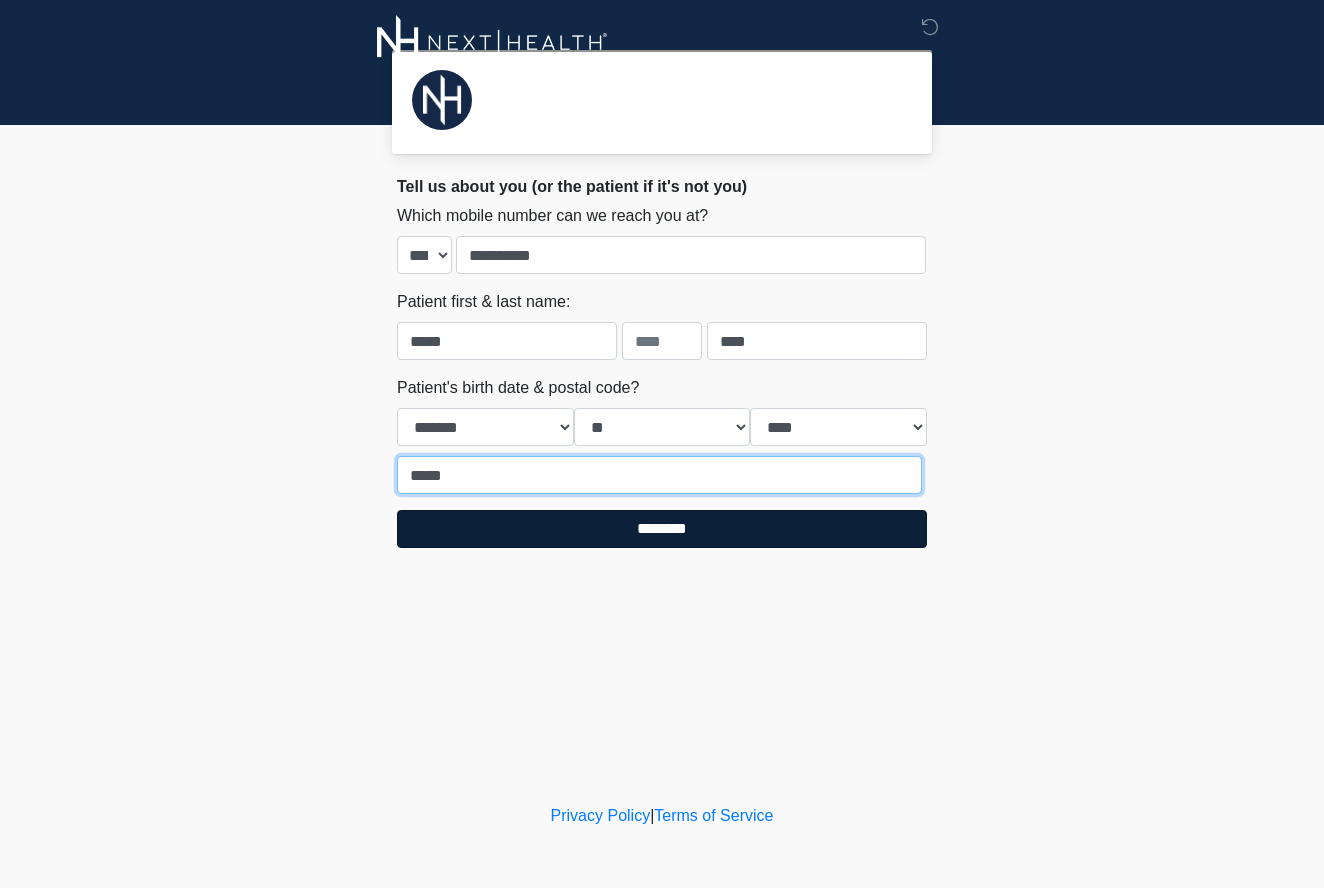 type on "*****" 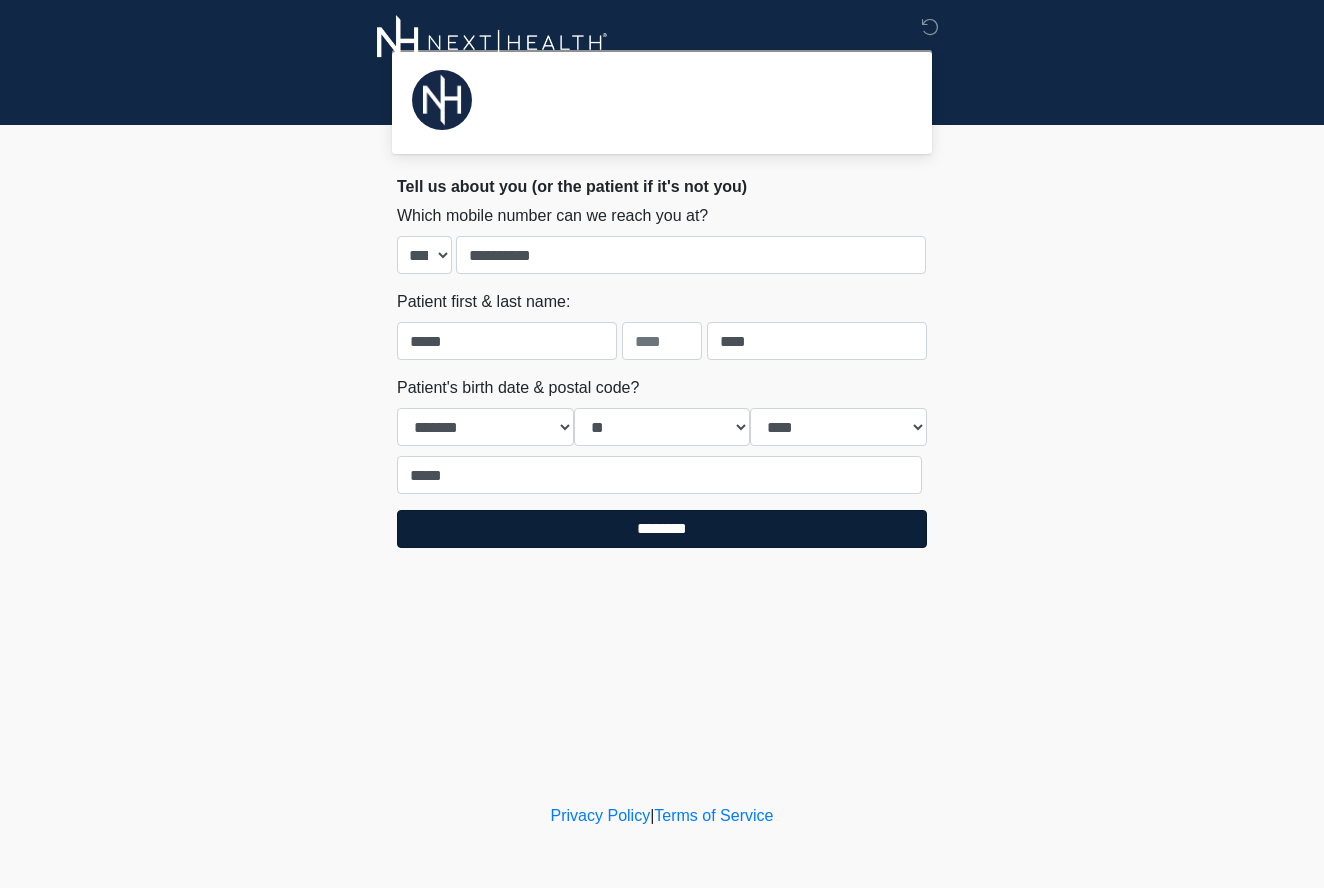 click on "********" at bounding box center [662, 529] 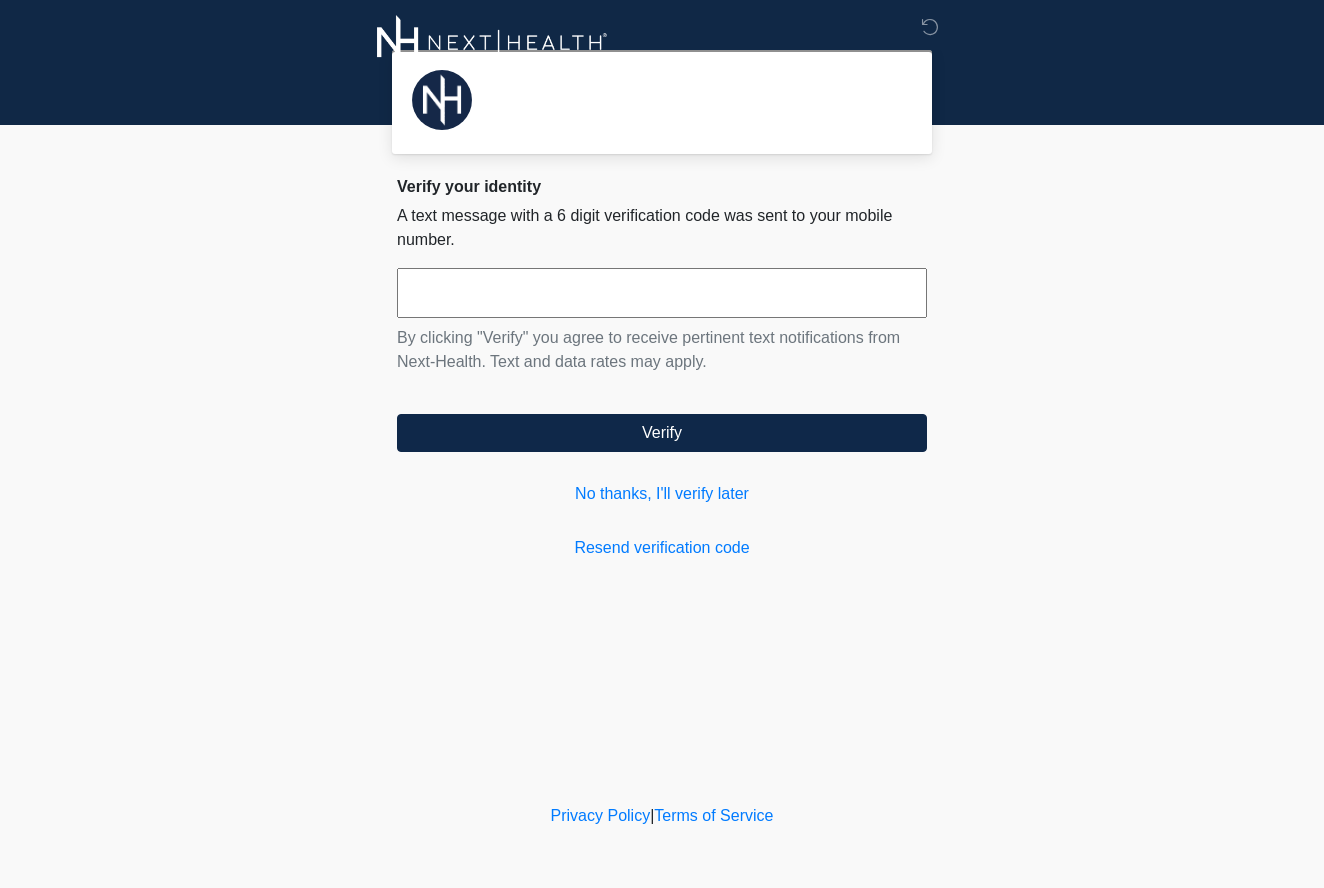 click at bounding box center (662, 293) 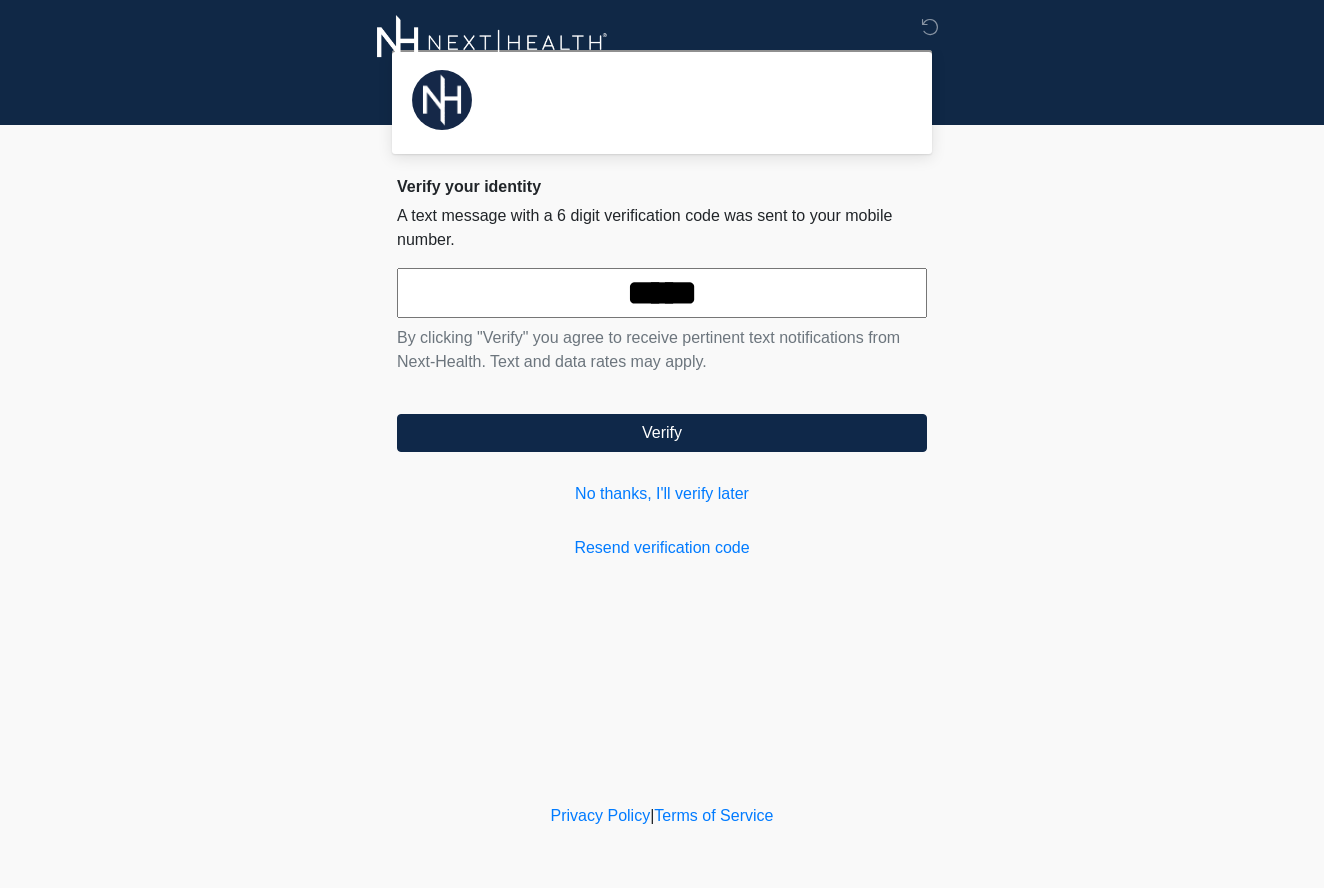 type on "******" 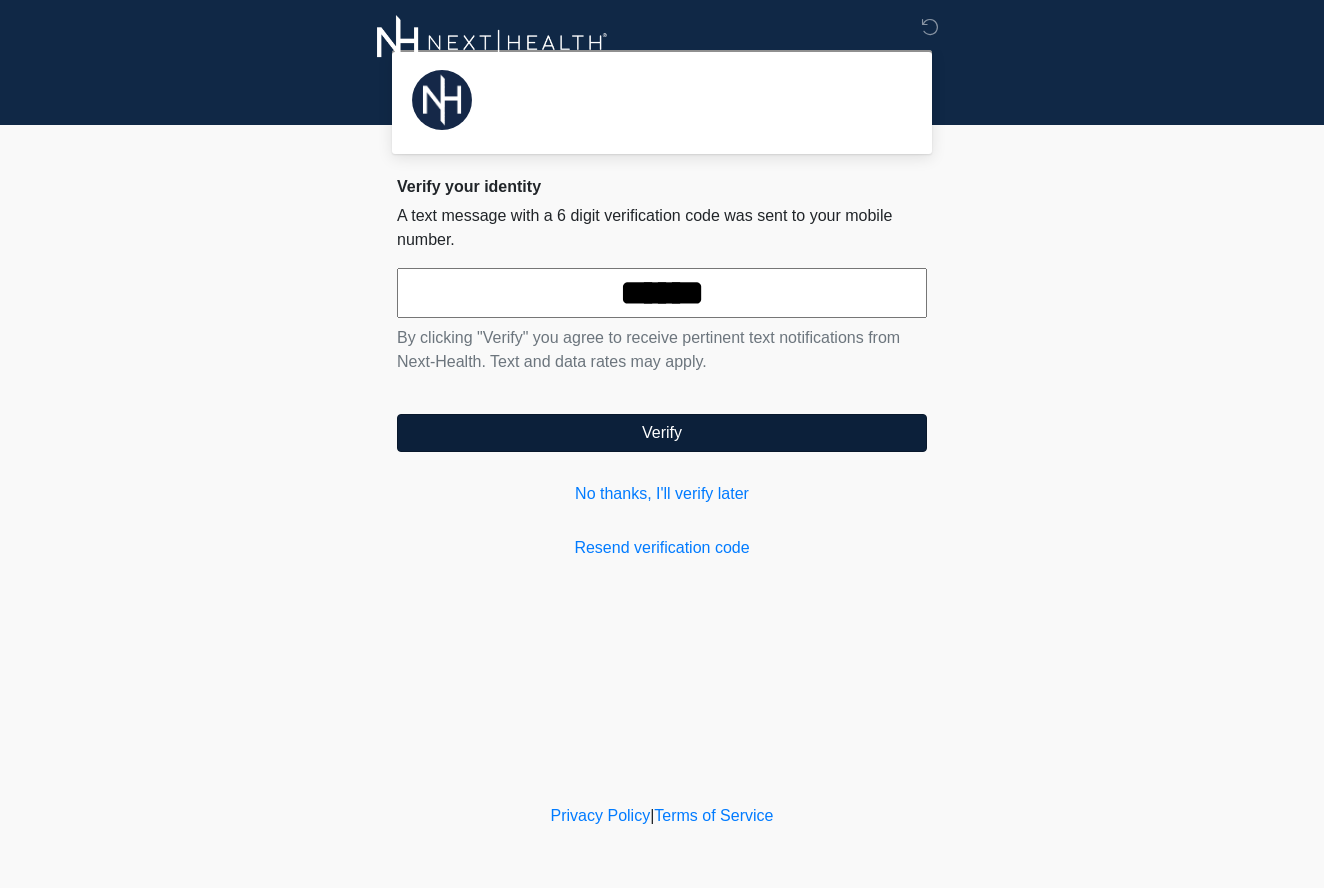 click on "Verify" at bounding box center (662, 433) 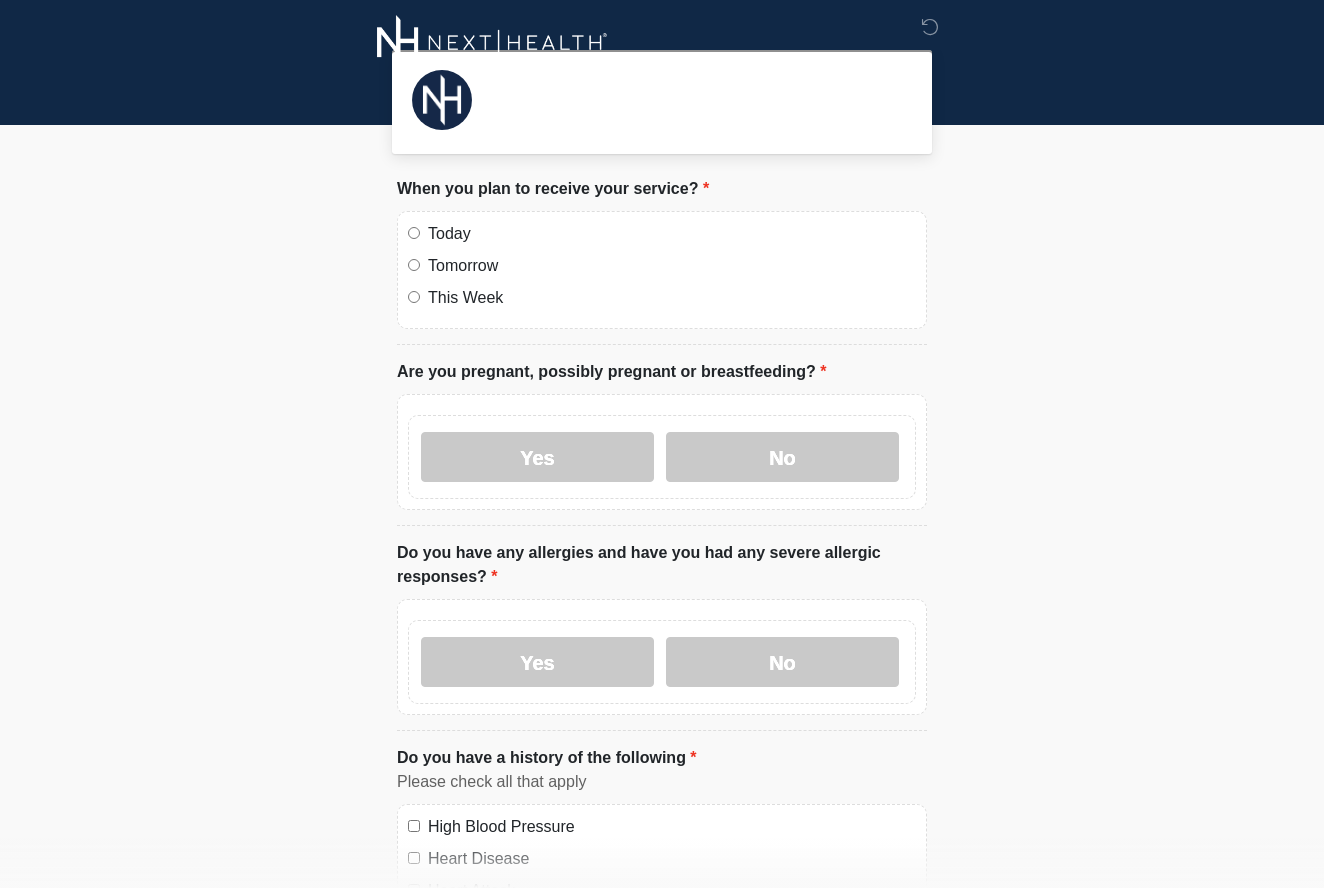 click on "Today" at bounding box center [672, 234] 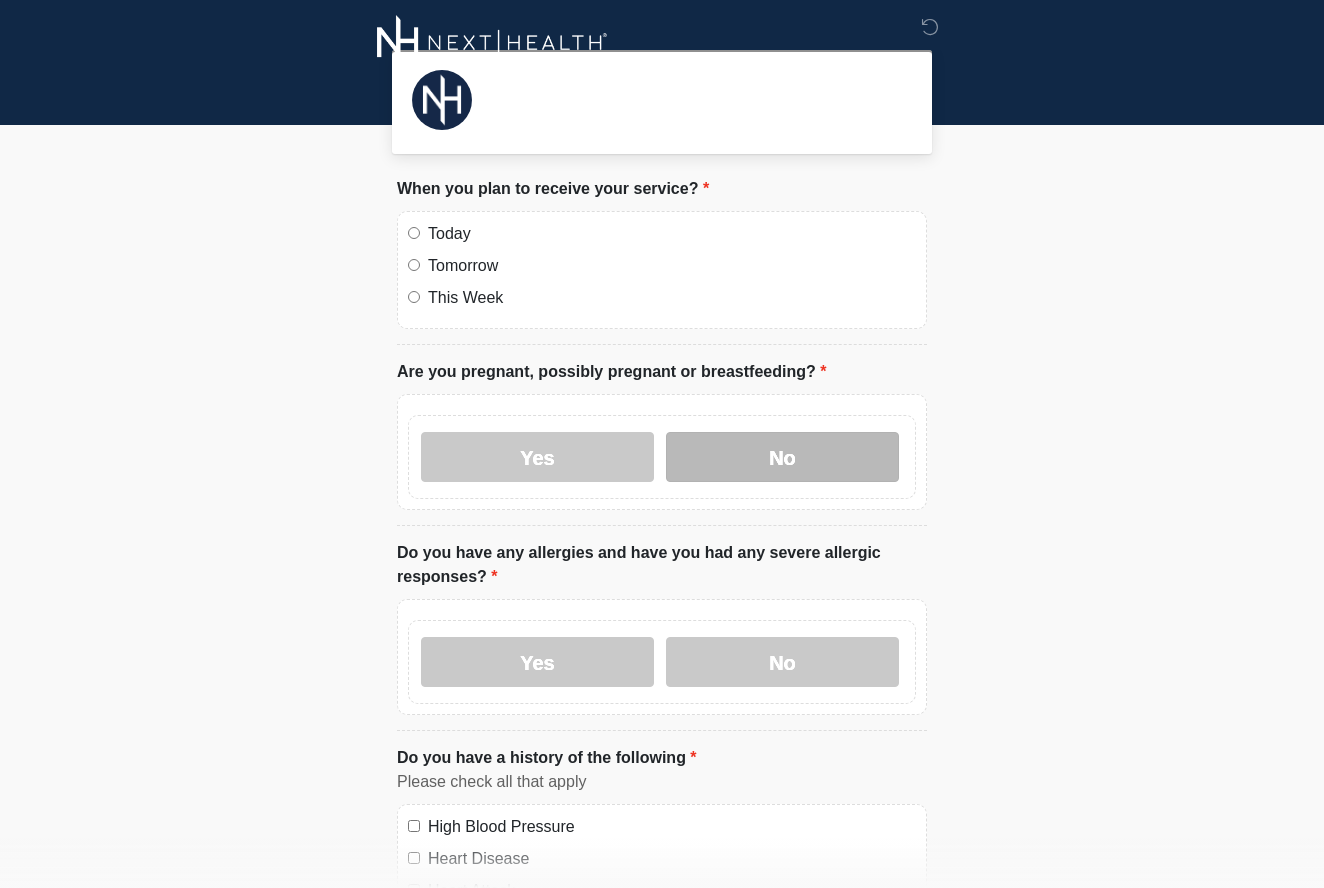click on "No" at bounding box center [782, 457] 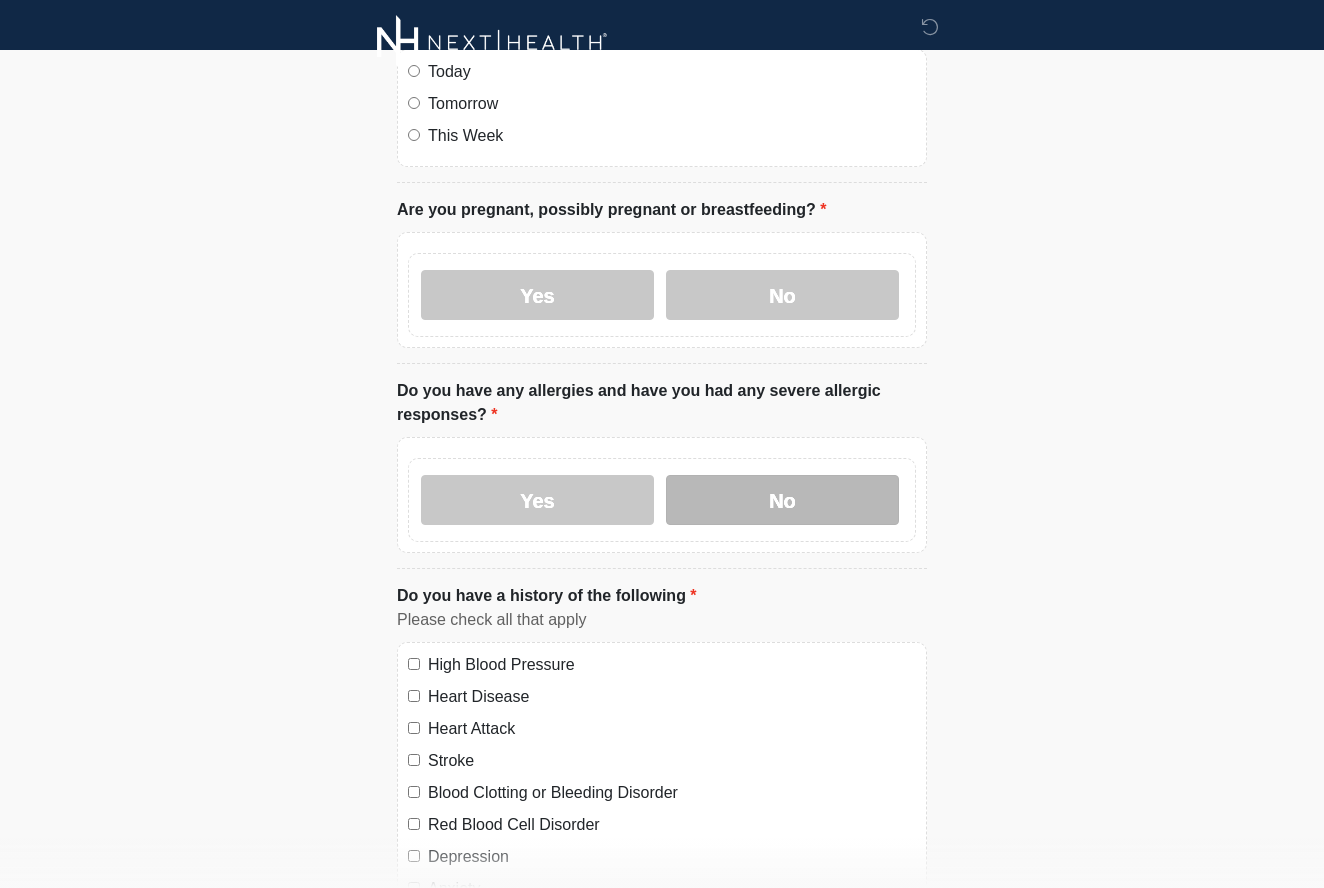 scroll, scrollTop: 247, scrollLeft: 0, axis: vertical 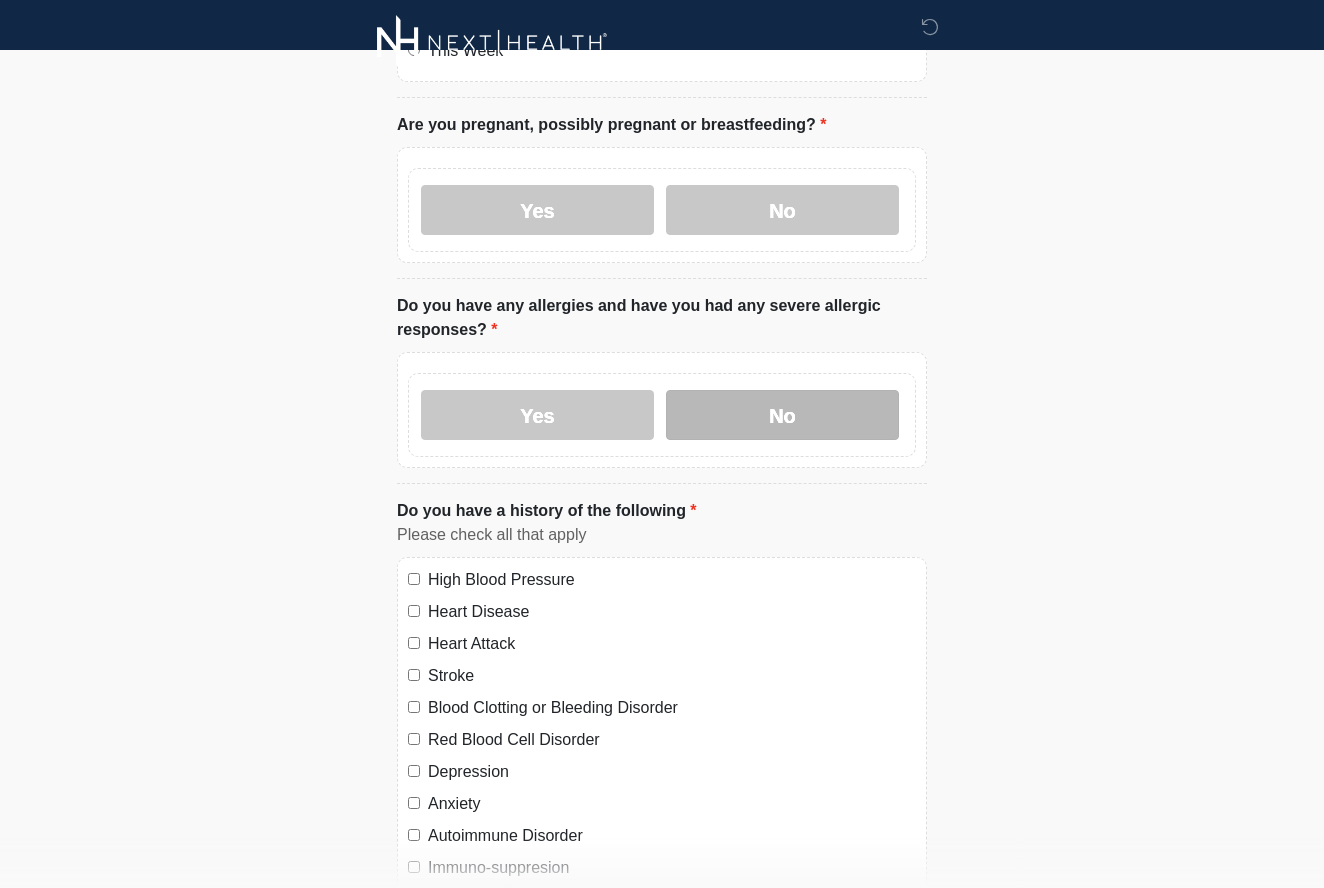 click on "No" at bounding box center (782, 415) 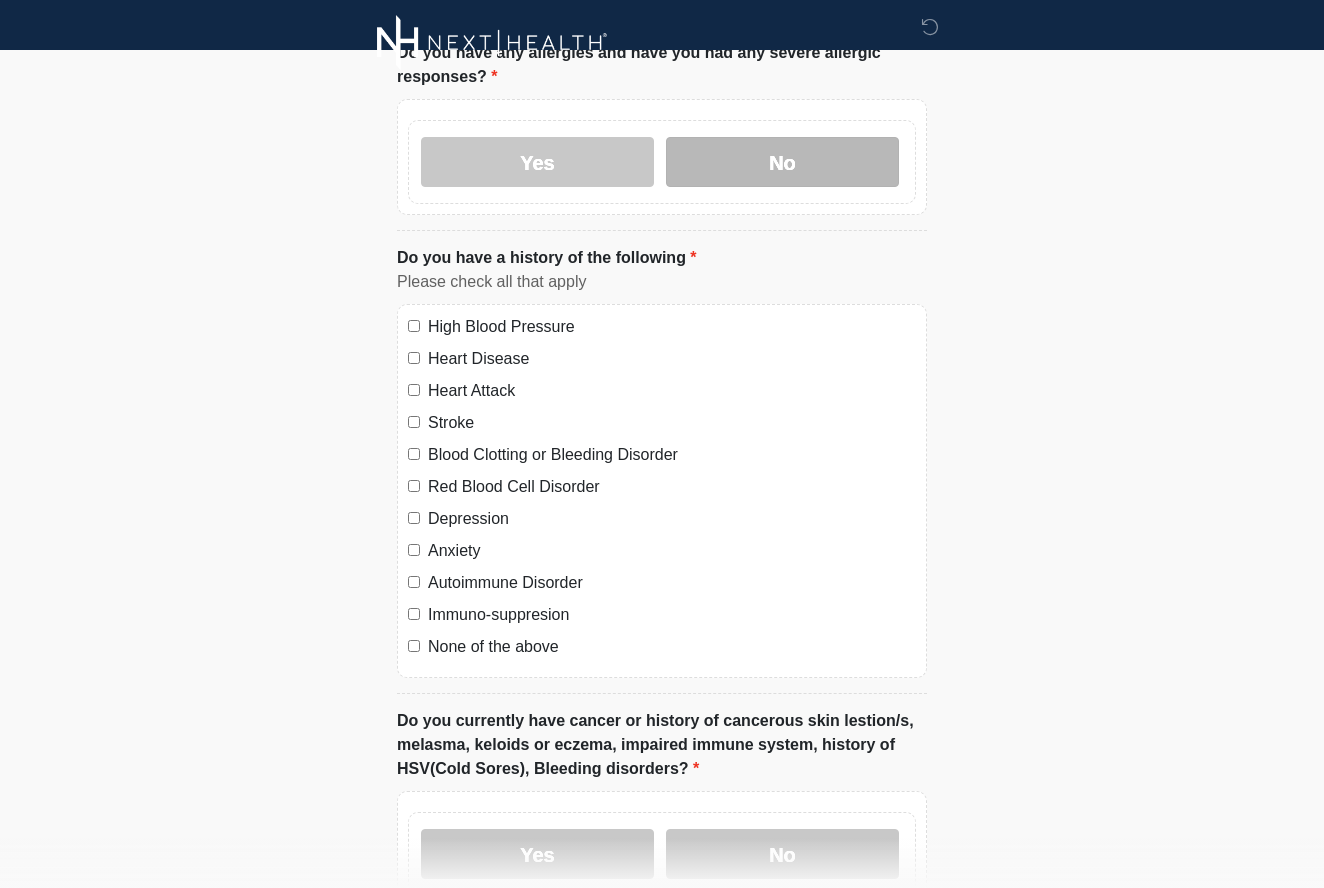 scroll, scrollTop: 541, scrollLeft: 0, axis: vertical 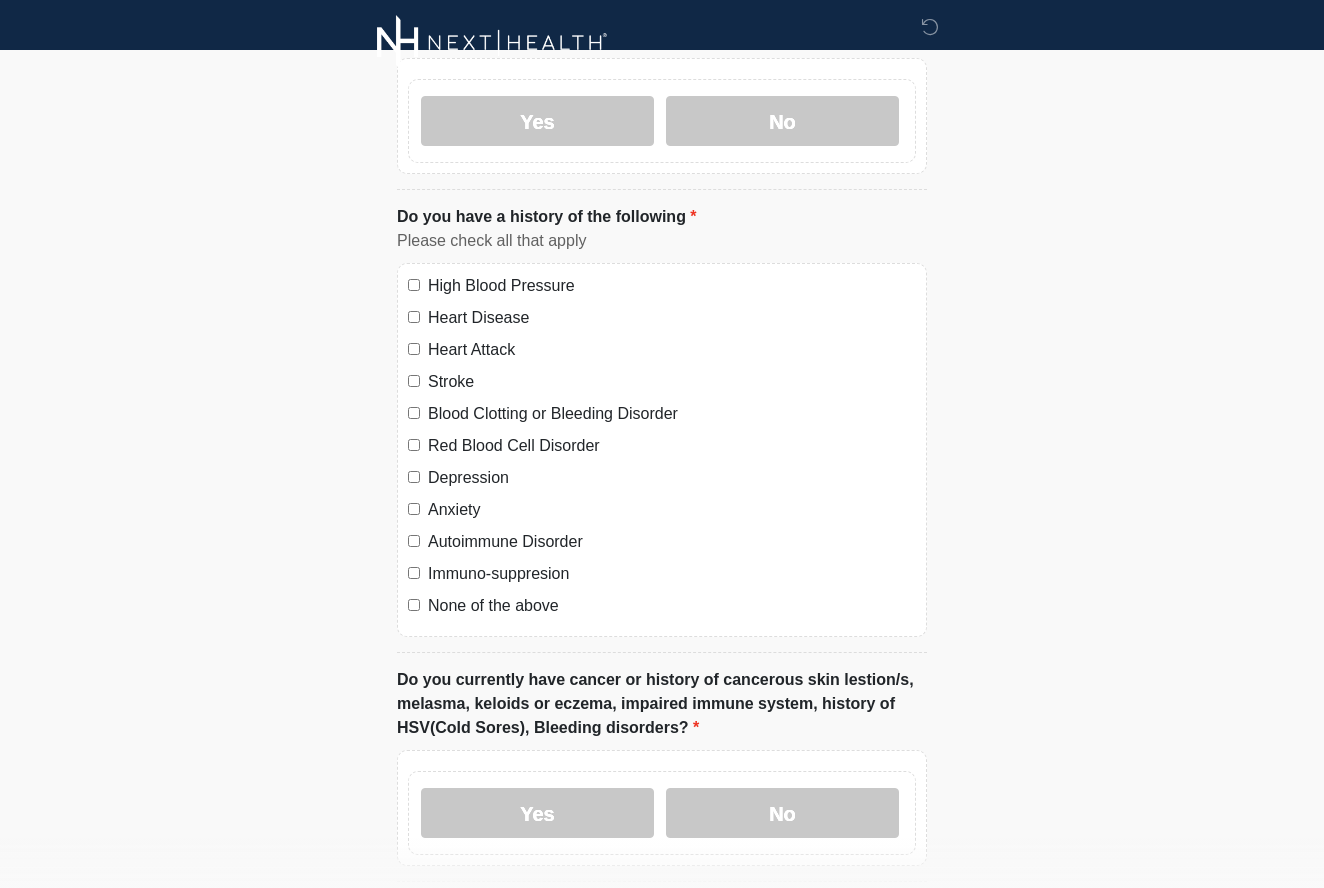 click on "Depression" at bounding box center [672, 478] 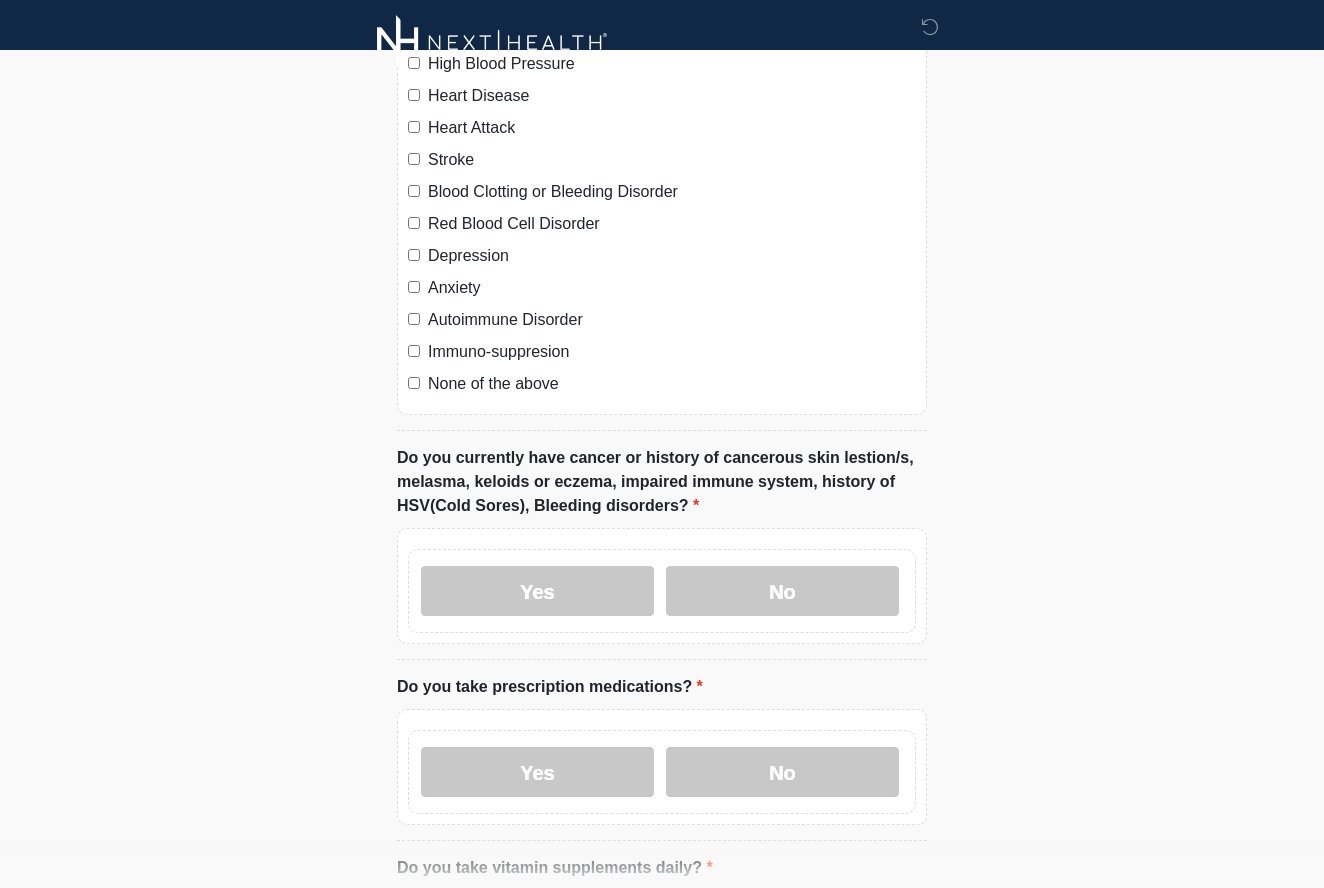 scroll, scrollTop: 775, scrollLeft: 0, axis: vertical 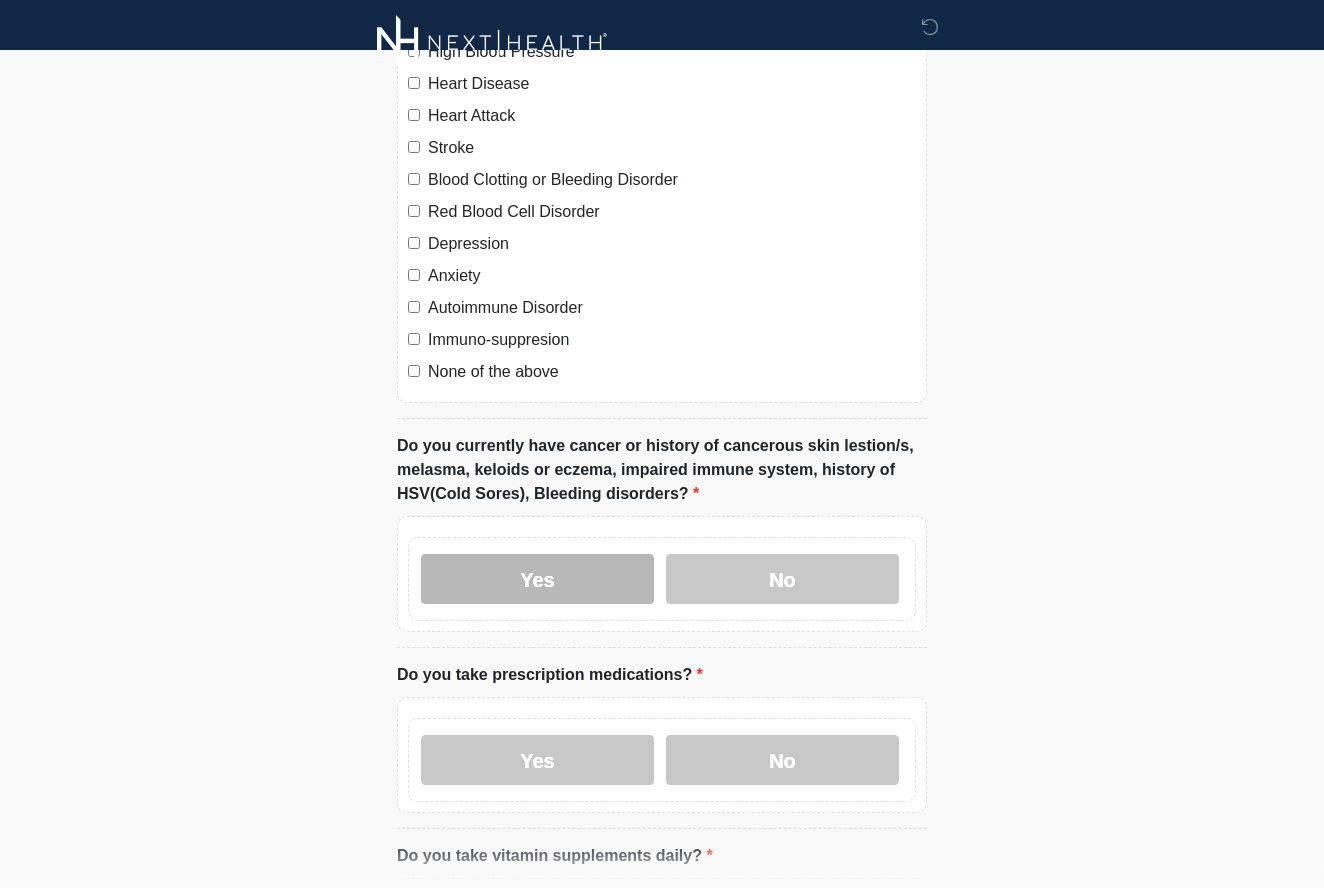 click on "Yes" at bounding box center (537, 579) 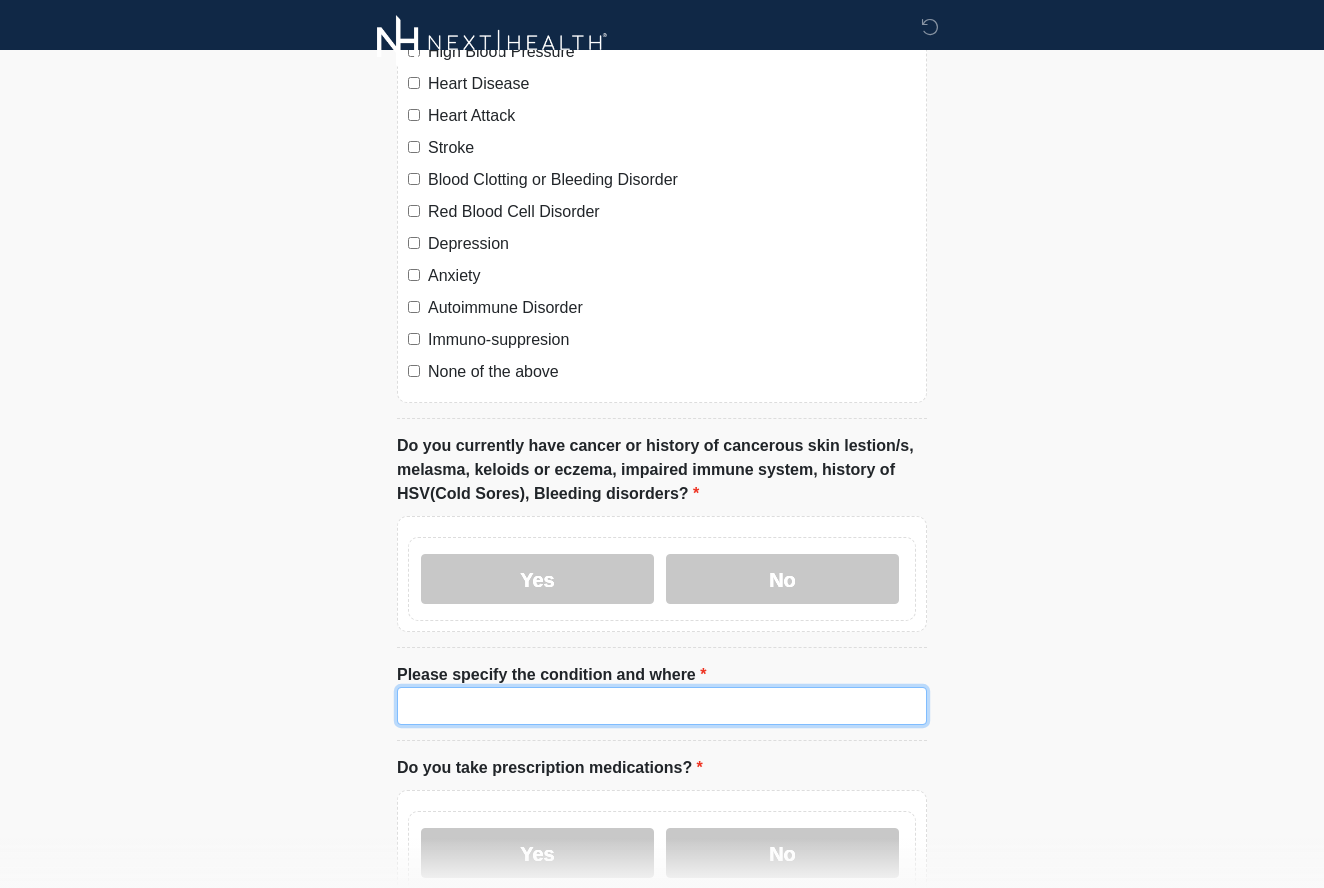 click on "Please specify the condition and where" at bounding box center [662, 706] 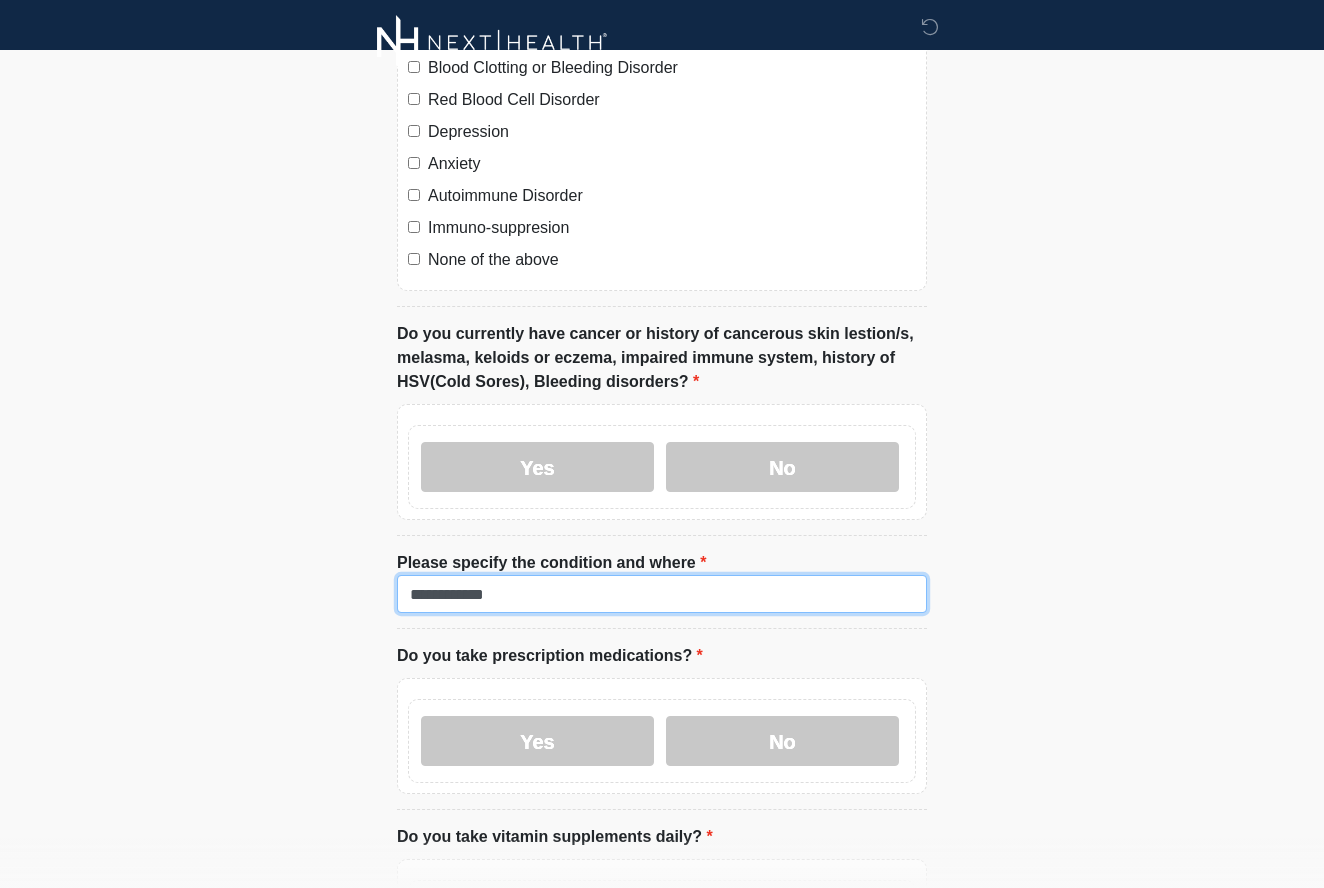 scroll, scrollTop: 878, scrollLeft: 0, axis: vertical 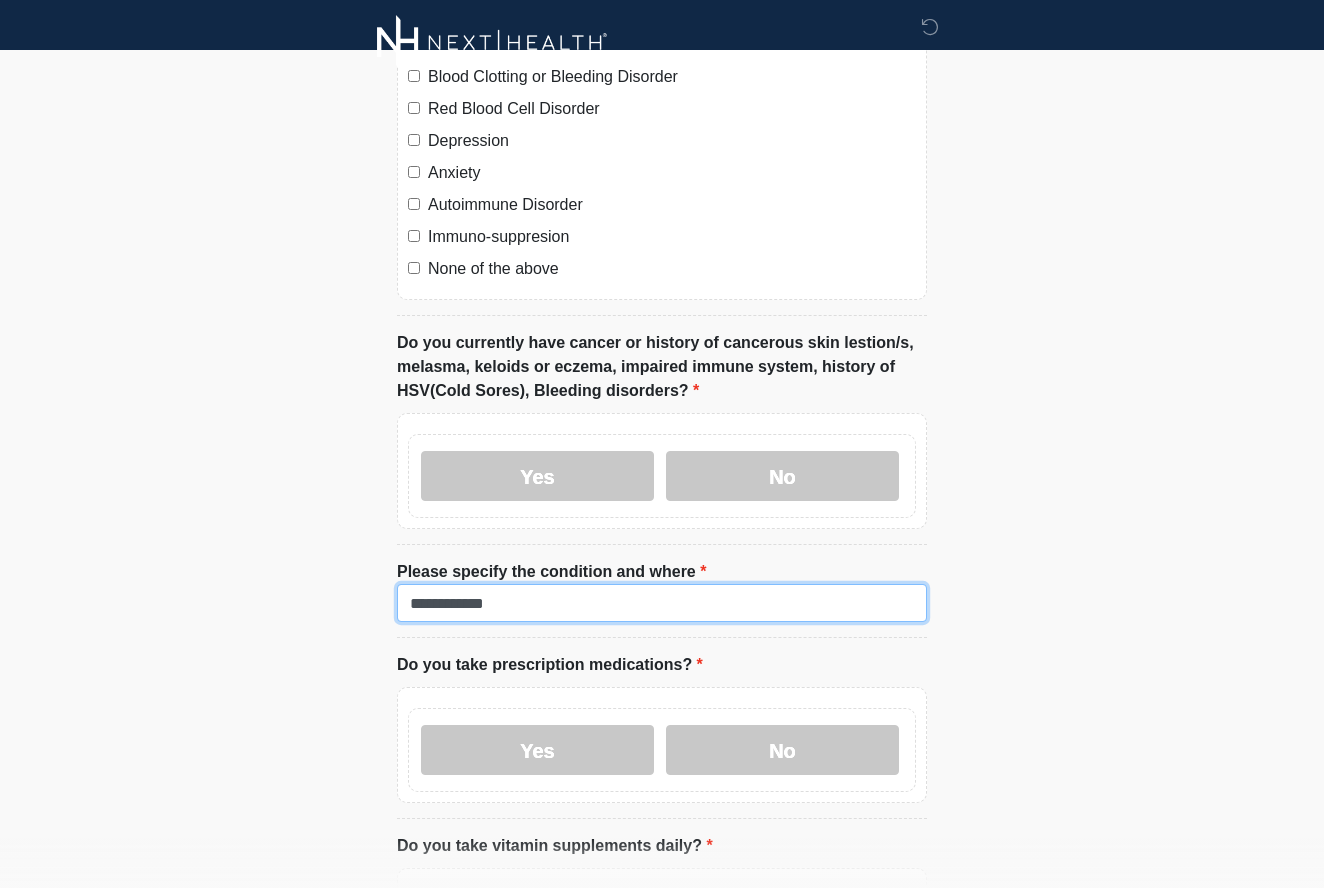 type on "**********" 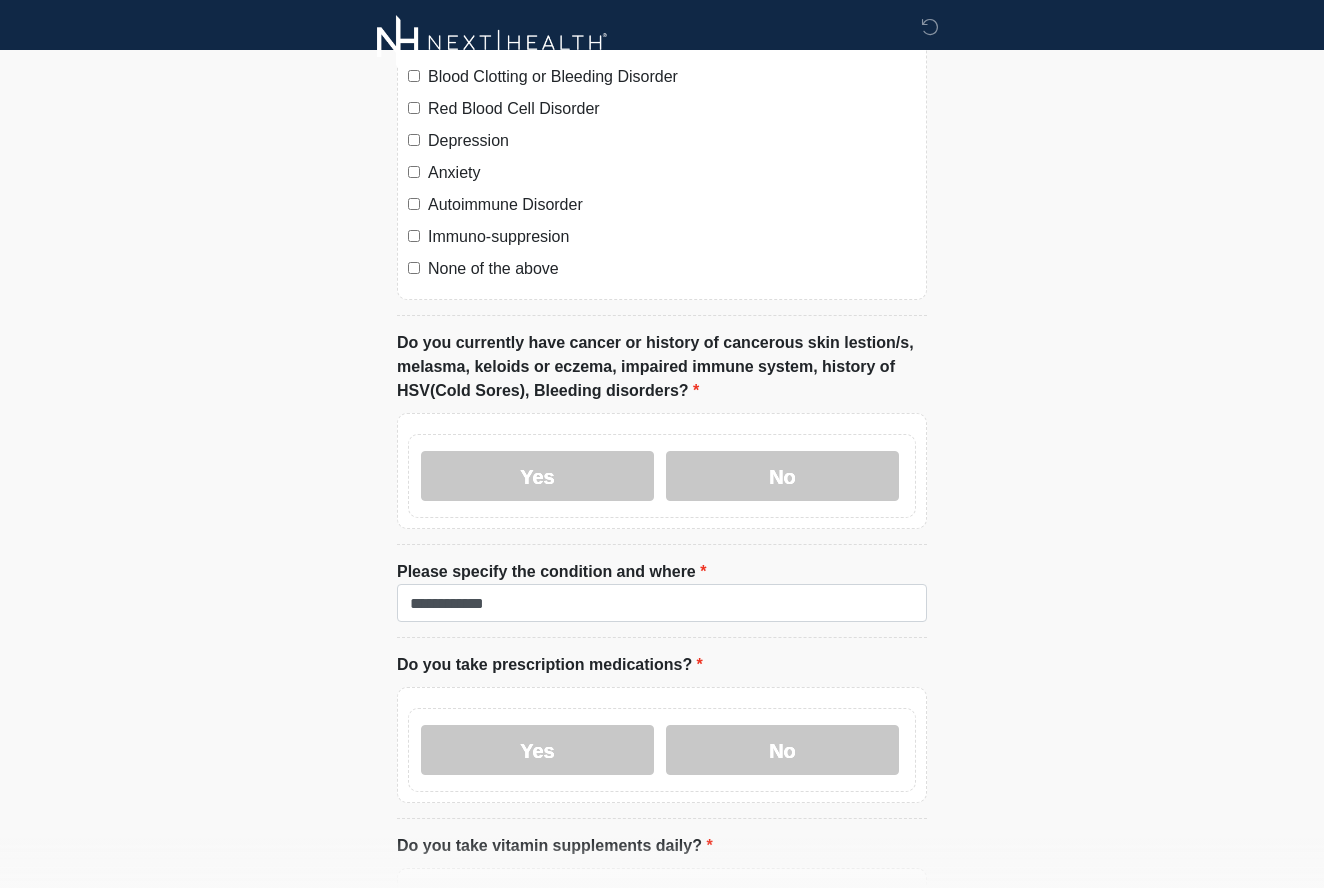 click on "Please connect to Wi-Fi now   Provide us with your contact info  Answer some questions about your medical history  Complete a video call with one of our providers
Good Faith Exam
This is the beginning of your virtual Good Faith Exam.  ﻿﻿﻿﻿﻿﻿﻿﻿This step is necessary to provide official medical clearance and documentation for your upcoming treatment(s).   ﻿﻿﻿﻿﻿﻿To begin, ﻿﻿﻿﻿﻿﻿press the continue button below and answer all questions with honesty.
Continue
~~~~~~~~~~~~~~~~~~~~
Continue
Please provide a valid email address" at bounding box center (662, -434) 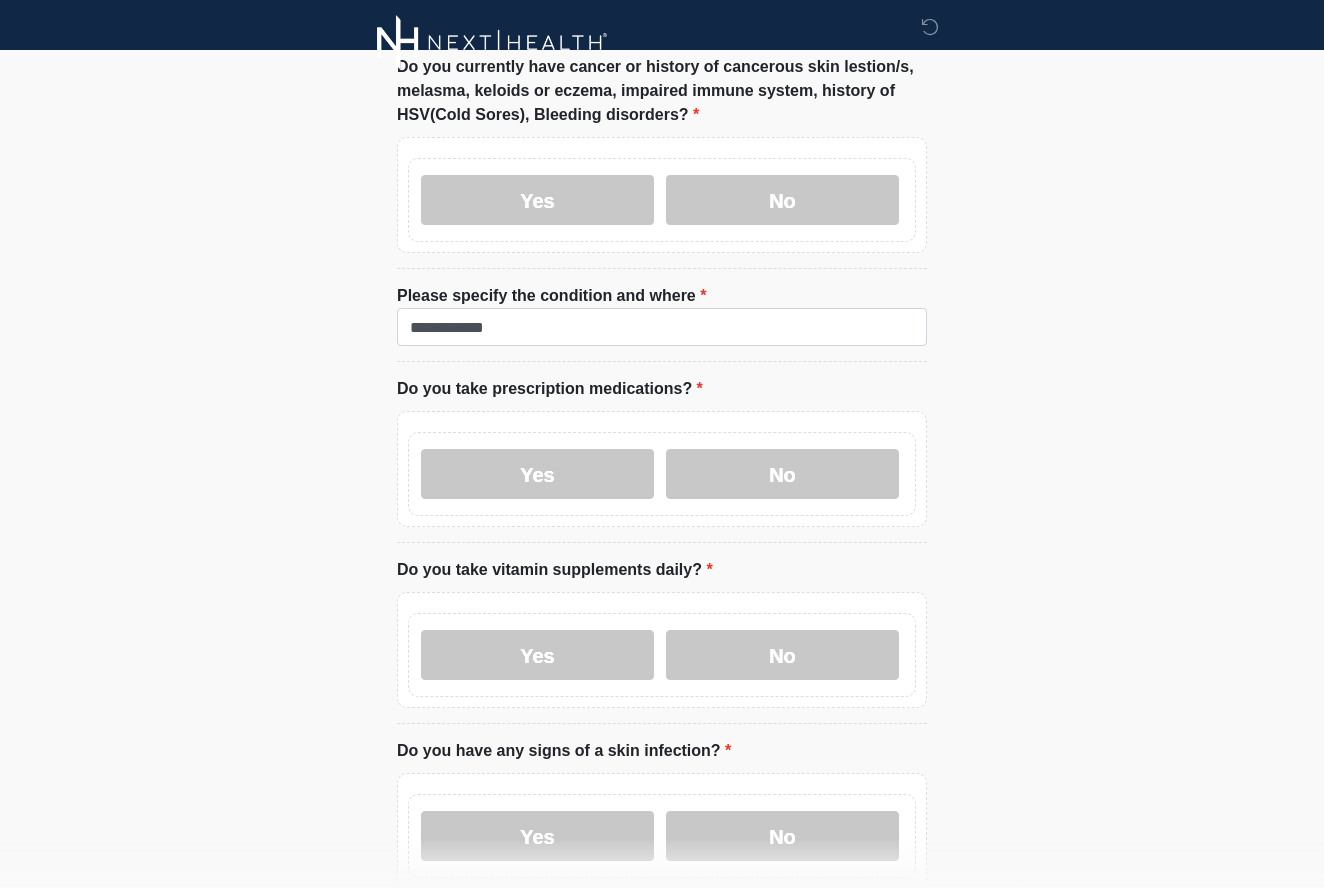 scroll, scrollTop: 1166, scrollLeft: 0, axis: vertical 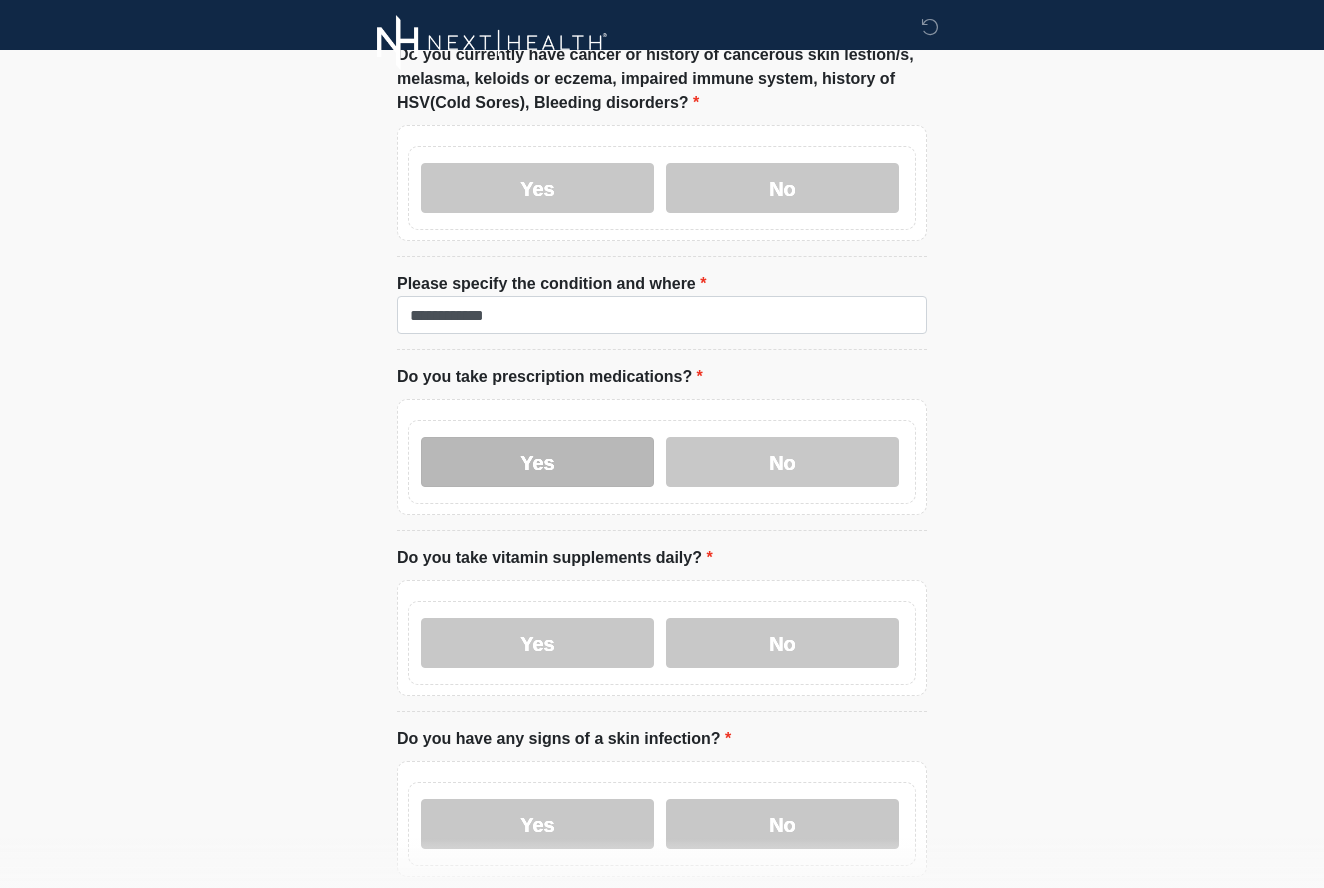 click on "Yes" at bounding box center (537, 462) 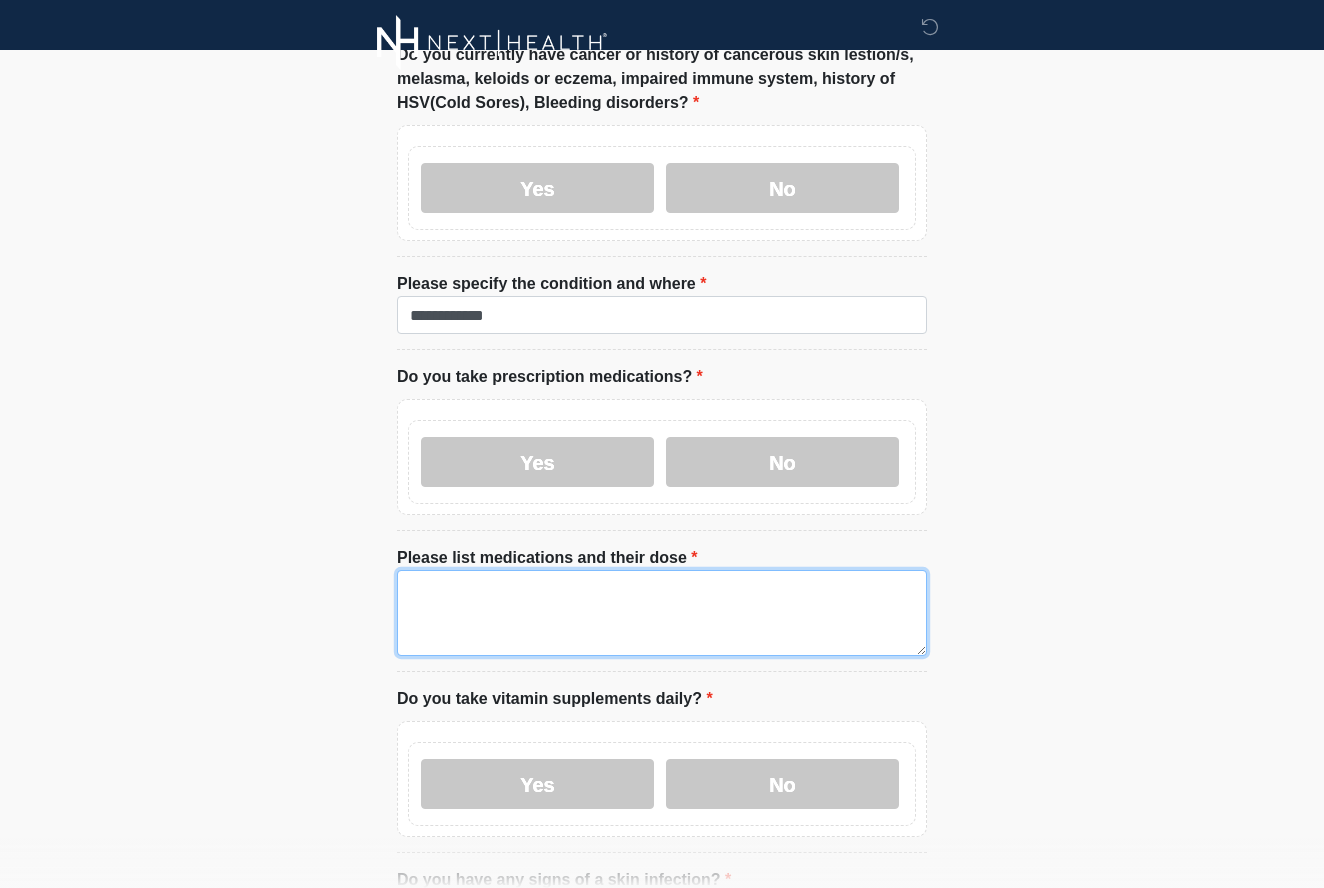 click on "Please list medications and their dose" at bounding box center (662, 613) 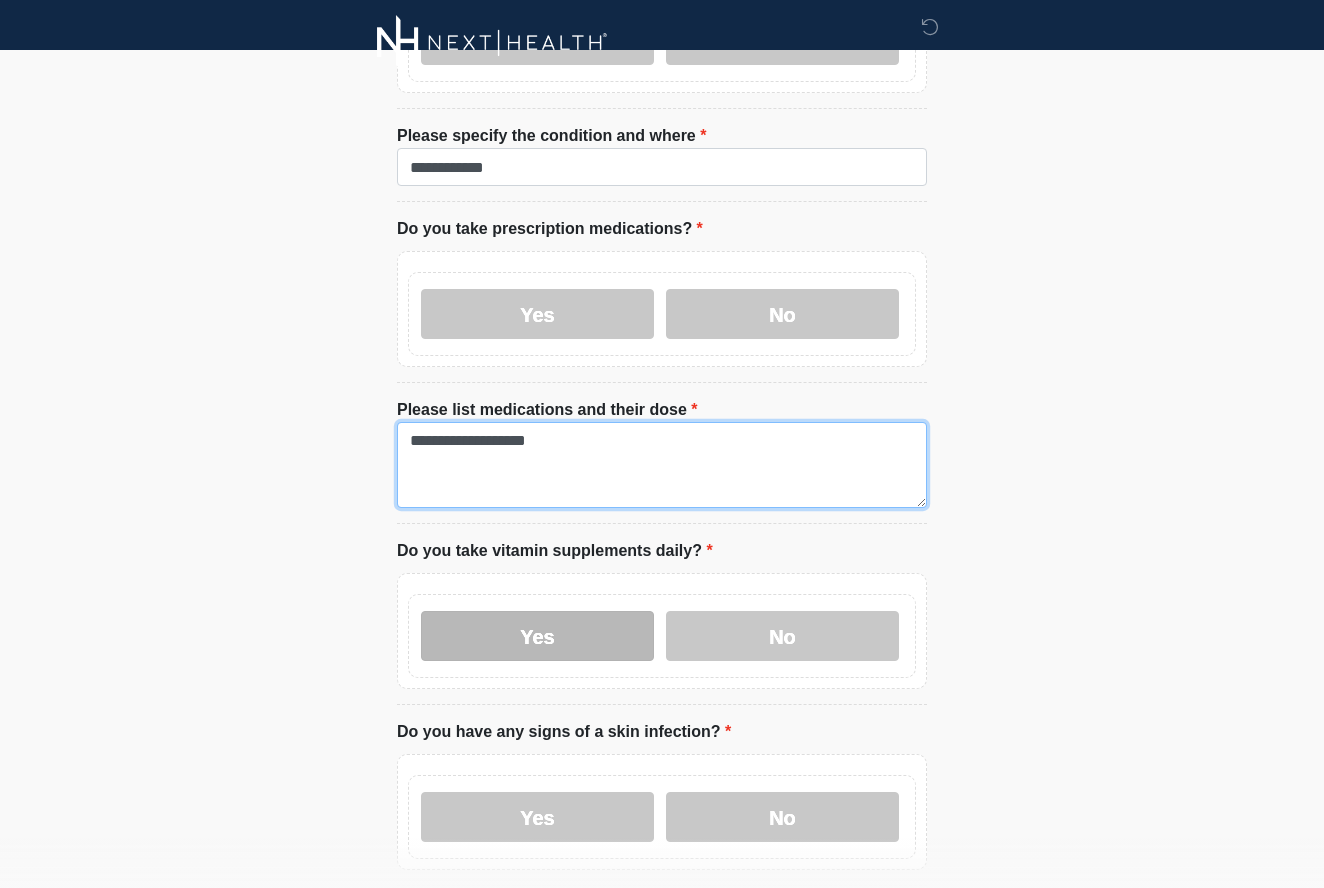 scroll, scrollTop: 1323, scrollLeft: 0, axis: vertical 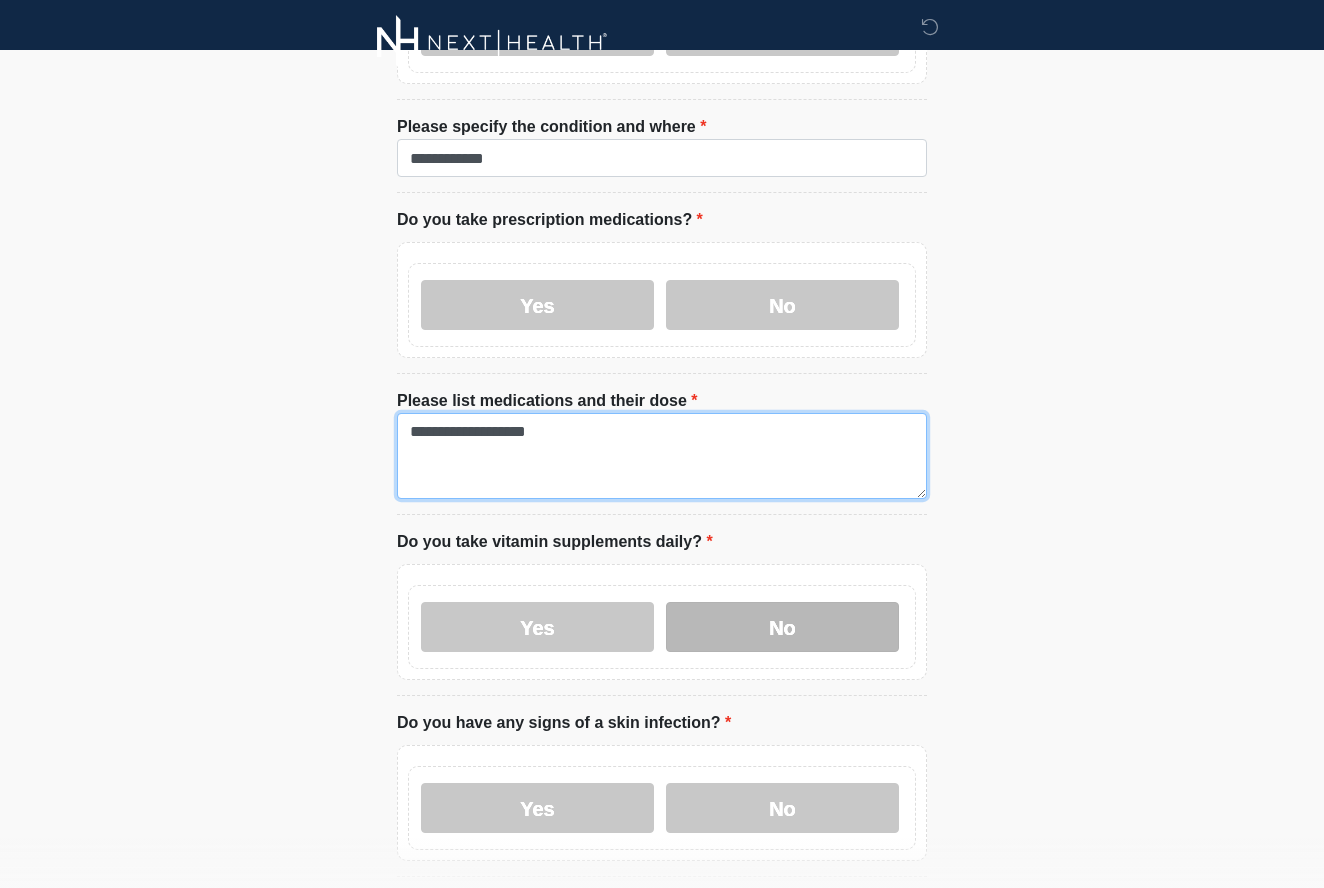 type on "**********" 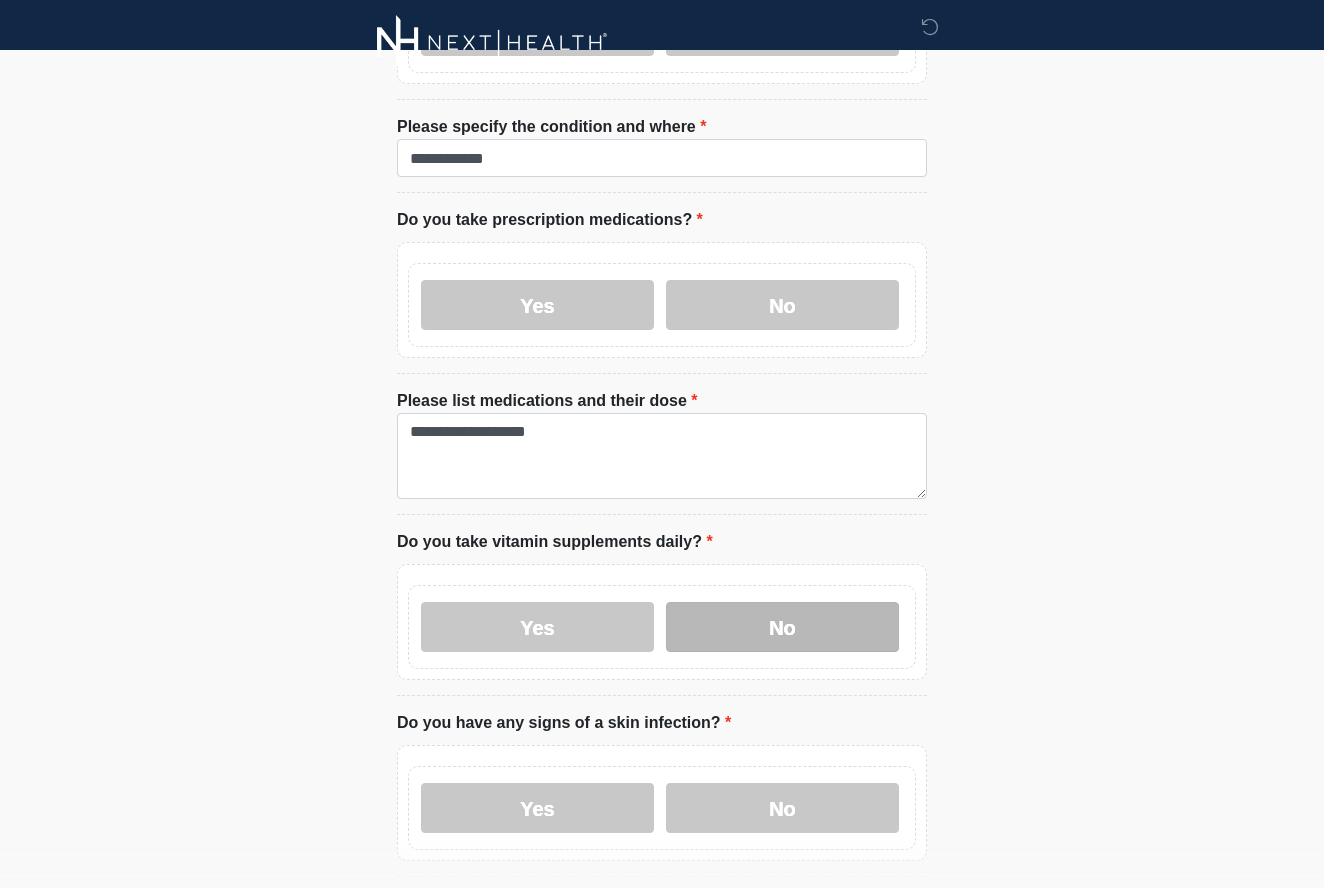 click on "No" at bounding box center (782, 627) 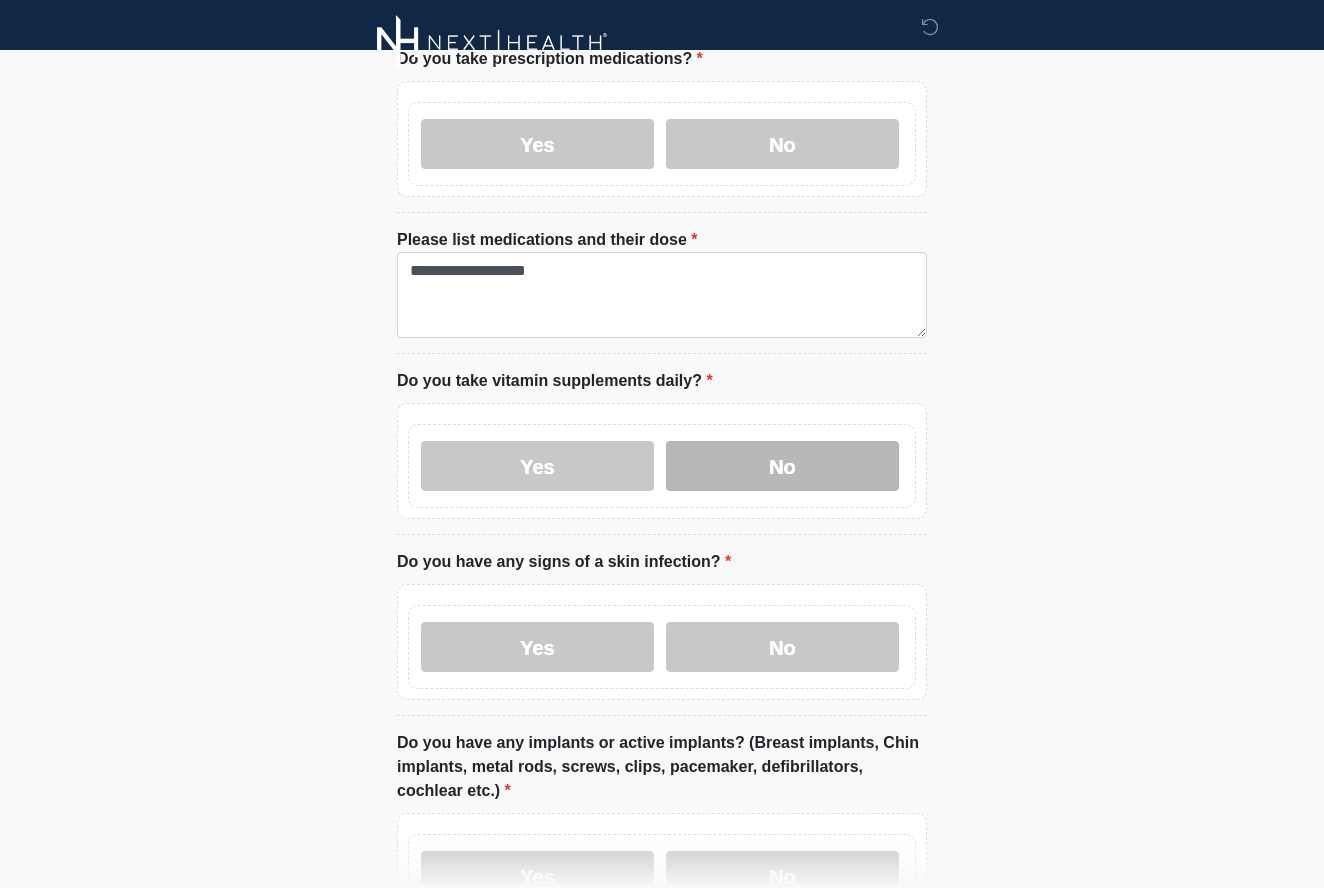 scroll, scrollTop: 1484, scrollLeft: 0, axis: vertical 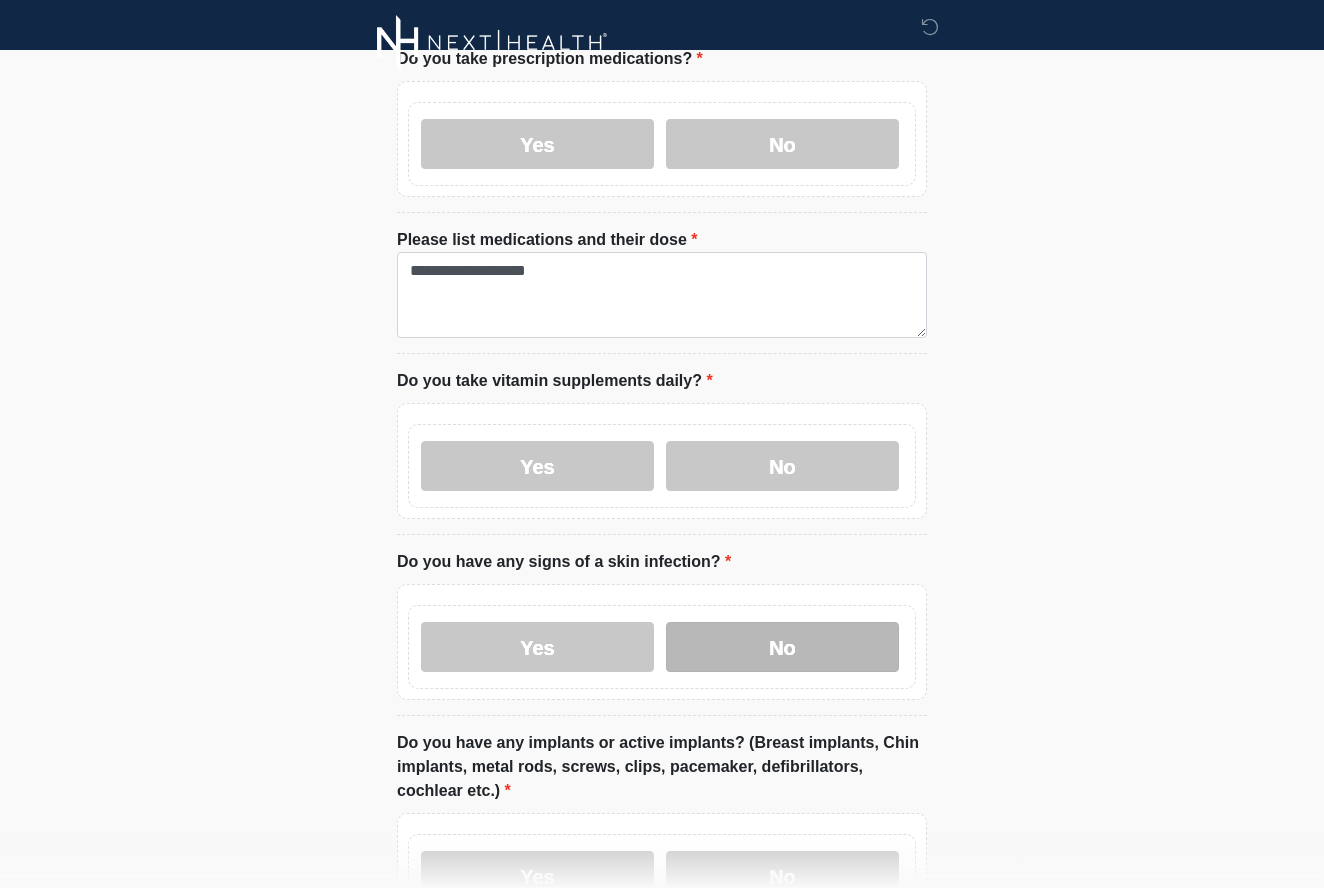 click on "No" at bounding box center (782, 647) 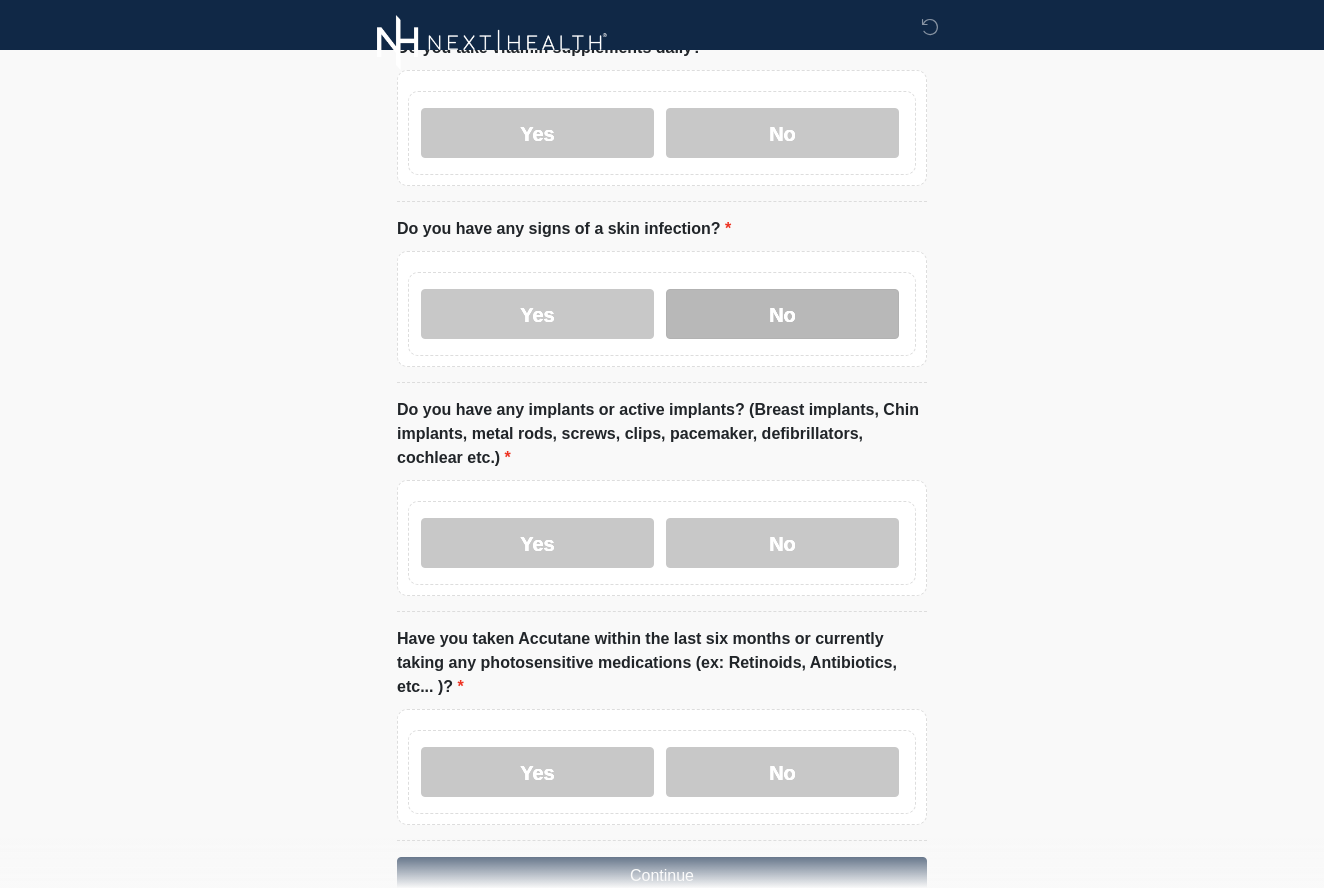 scroll, scrollTop: 1826, scrollLeft: 0, axis: vertical 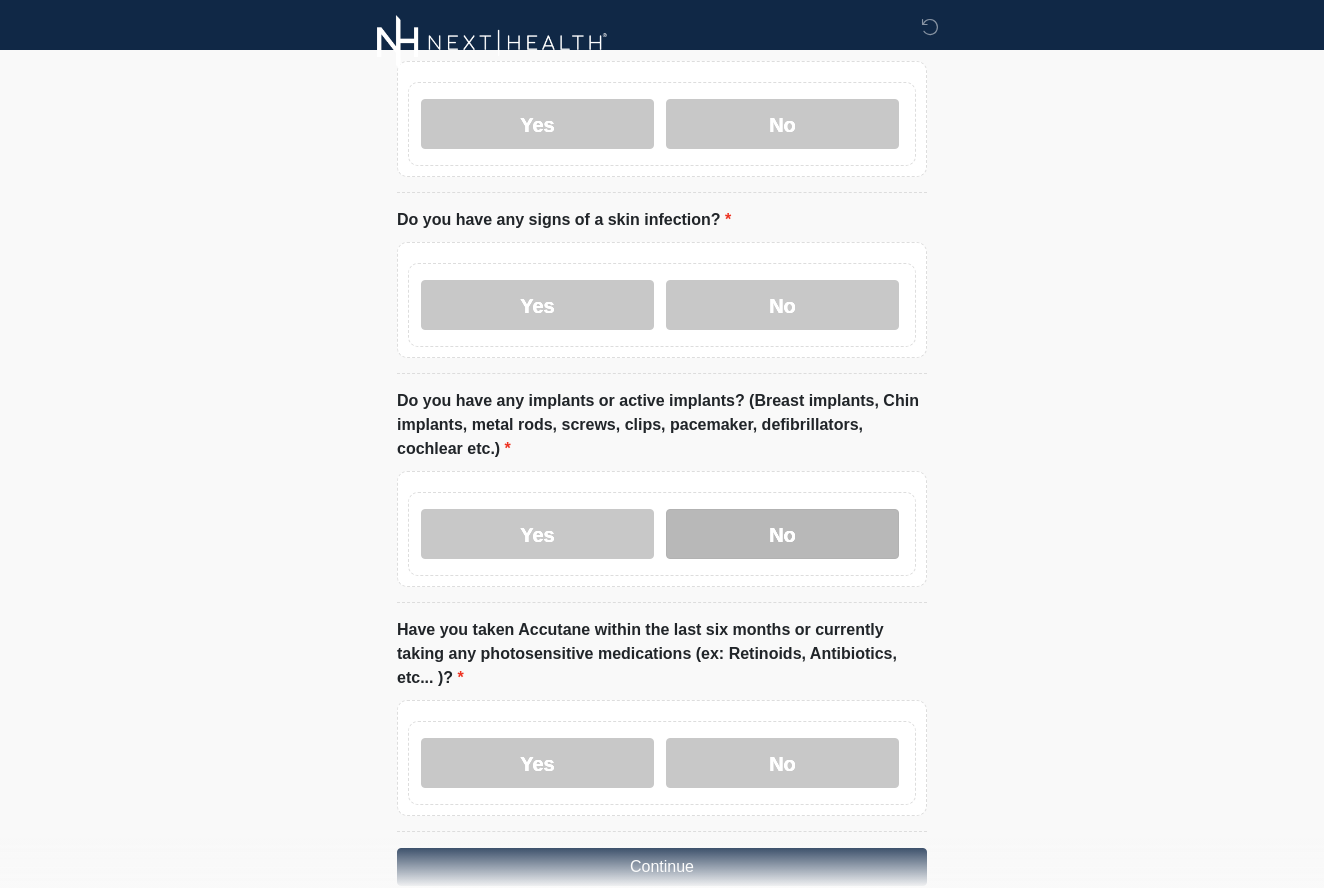 click on "No" at bounding box center [782, 534] 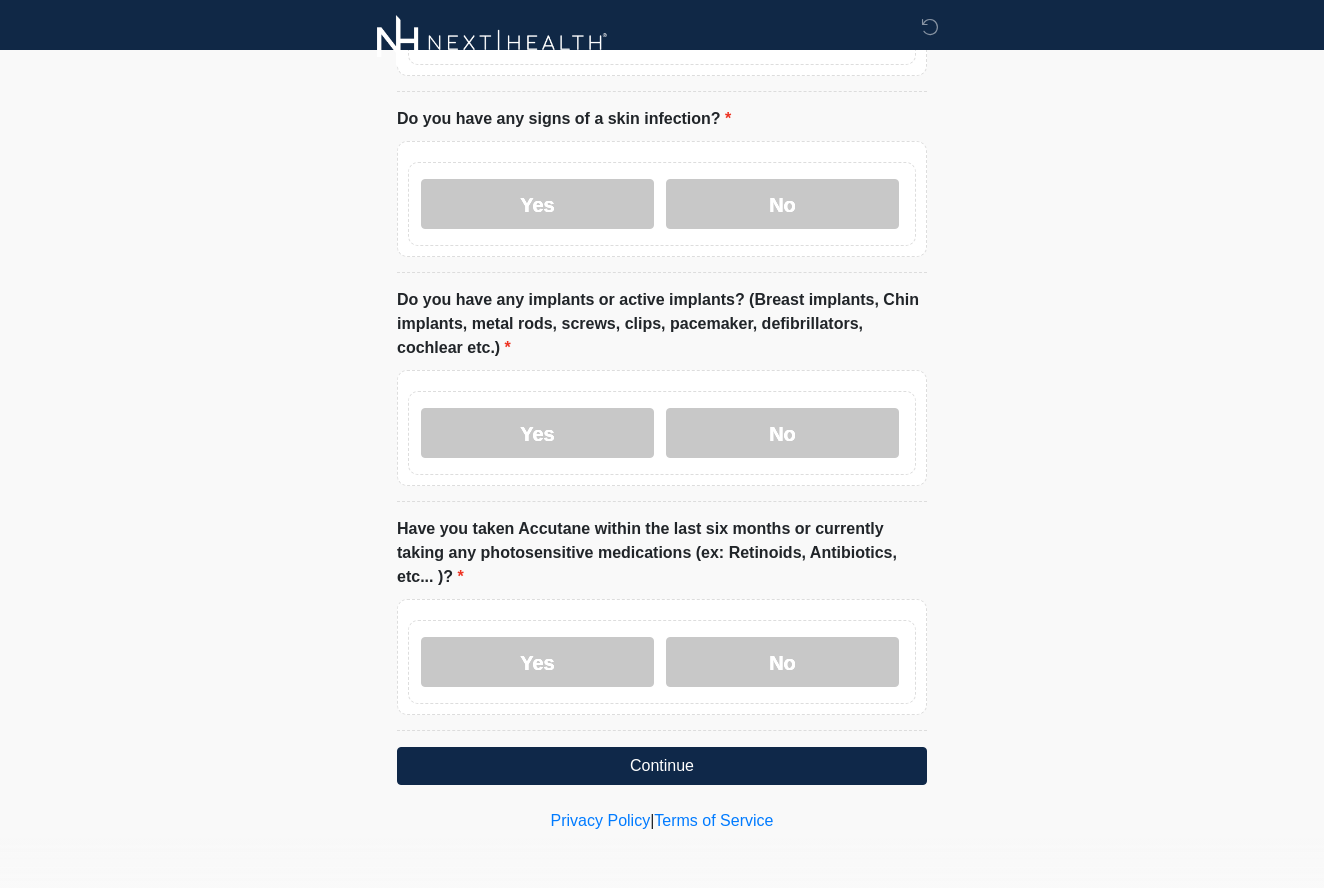 scroll, scrollTop: 1926, scrollLeft: 0, axis: vertical 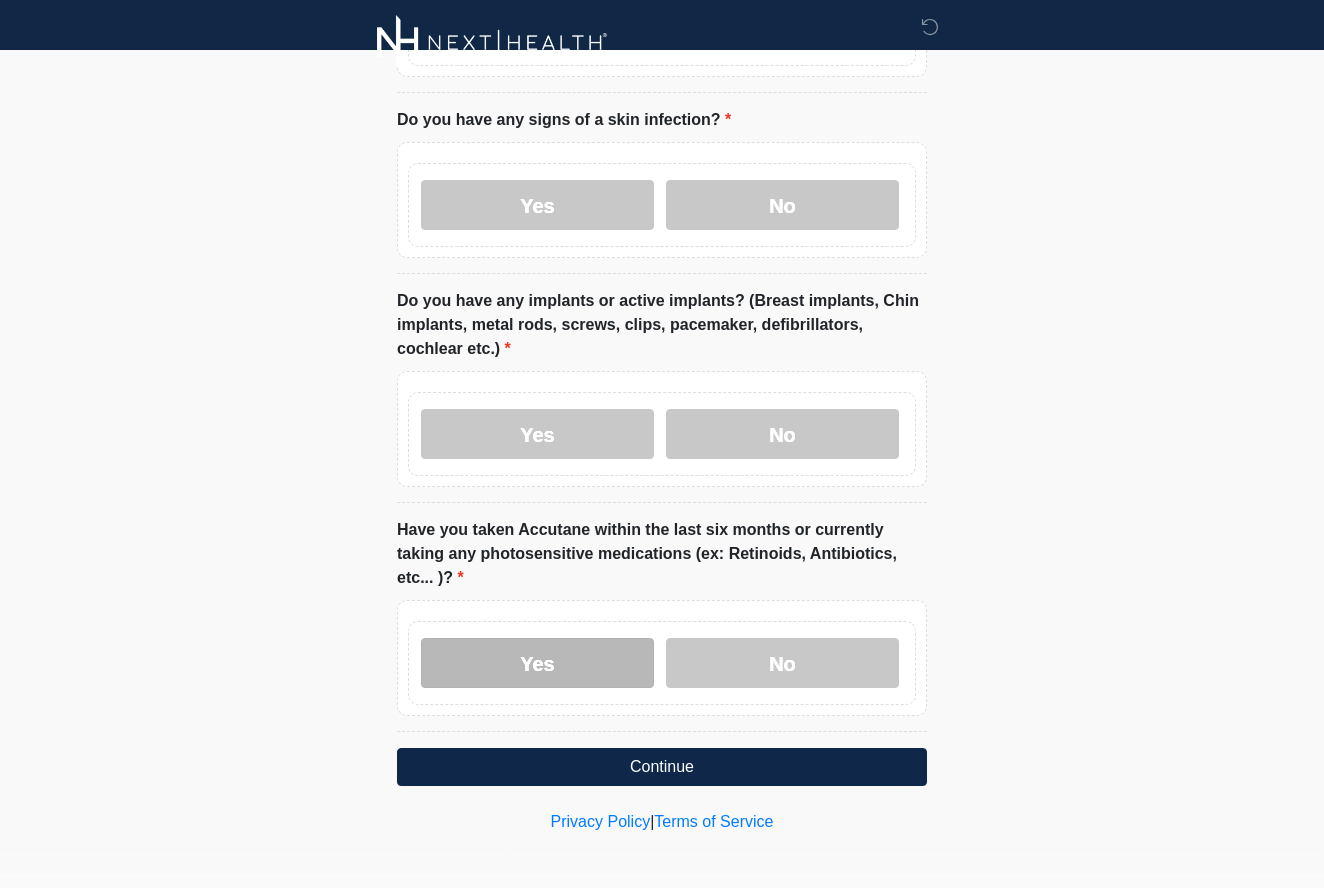 click on "Yes" at bounding box center [537, 663] 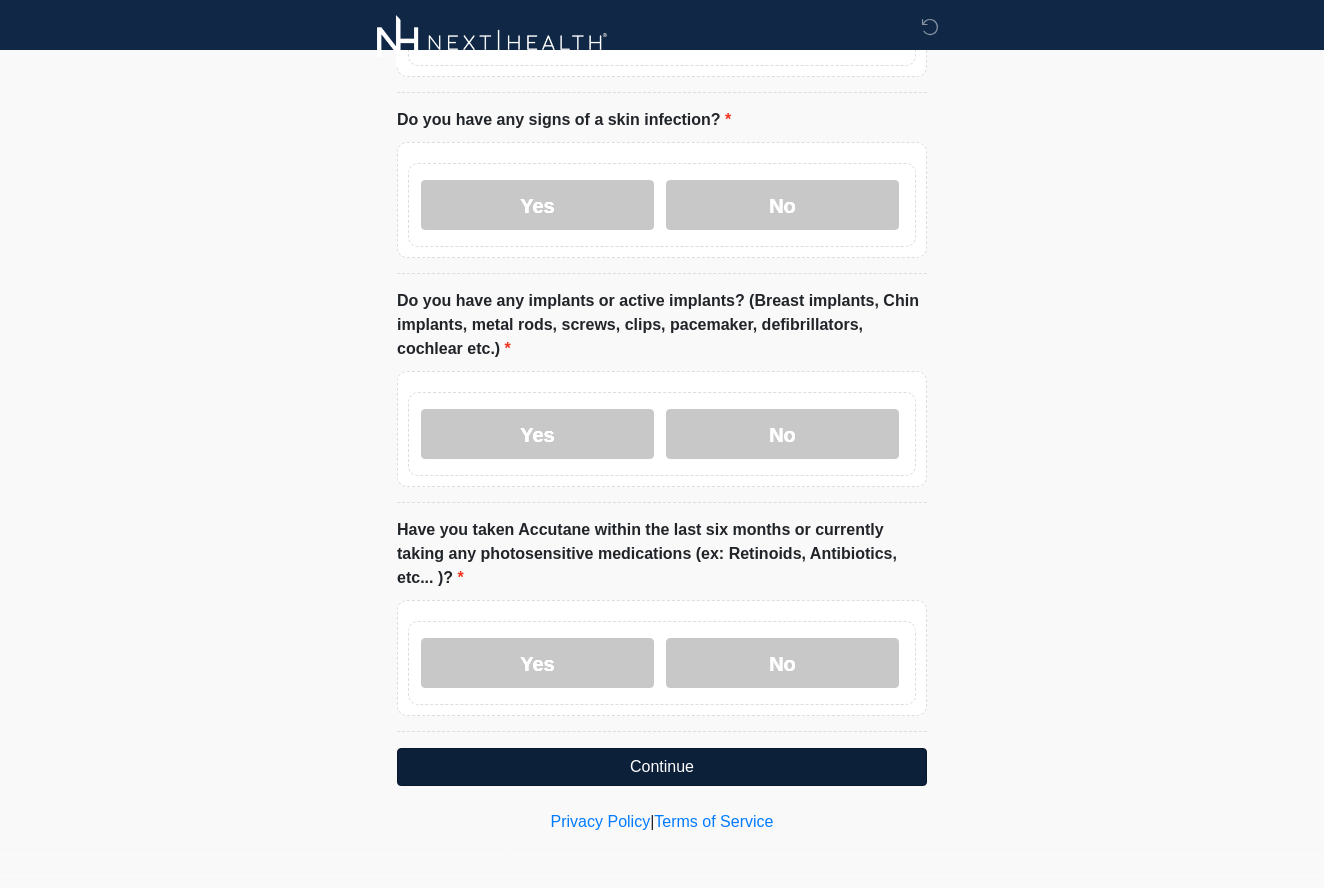 click on "Continue" at bounding box center [662, 767] 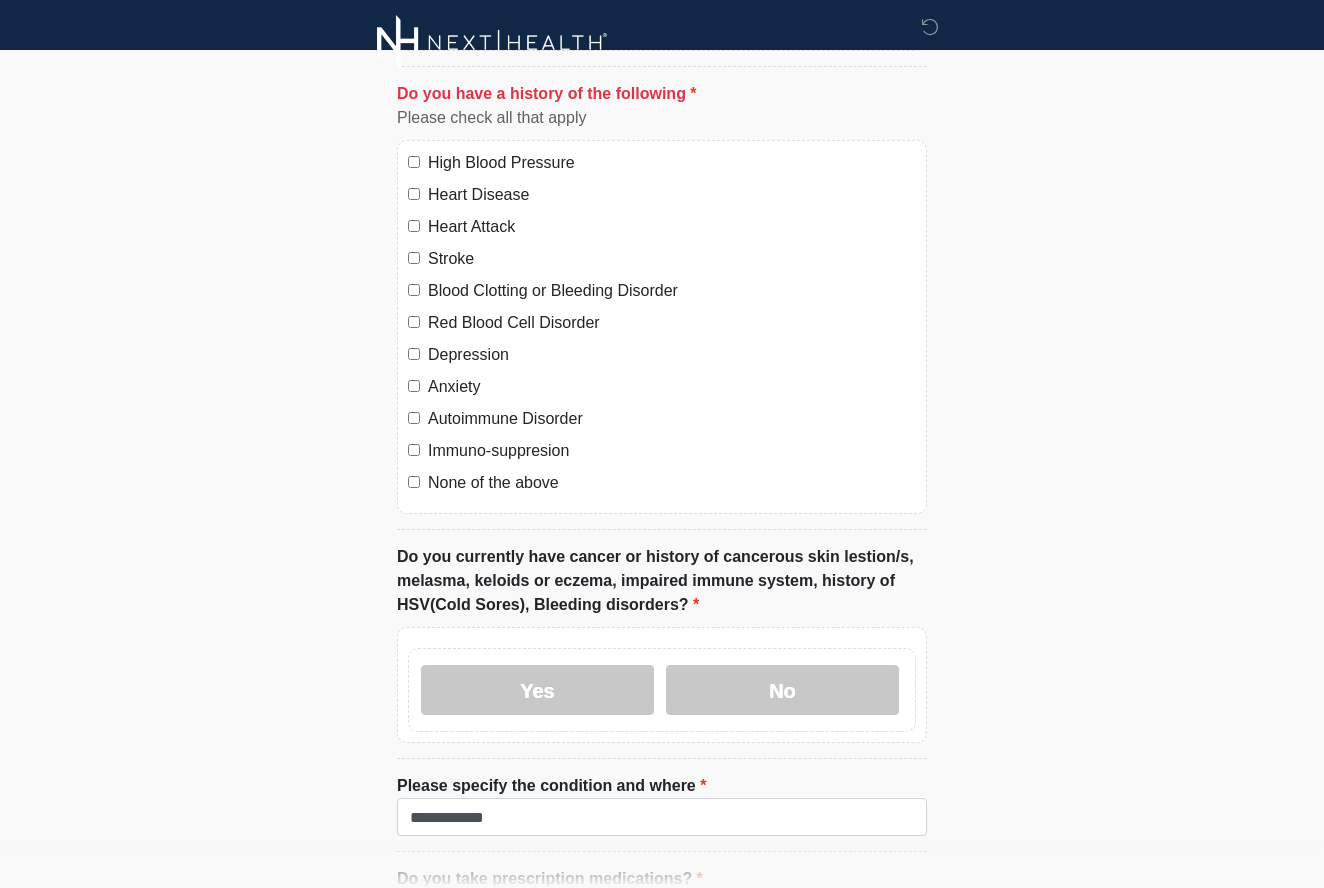 click on "None of the above" at bounding box center [672, 483] 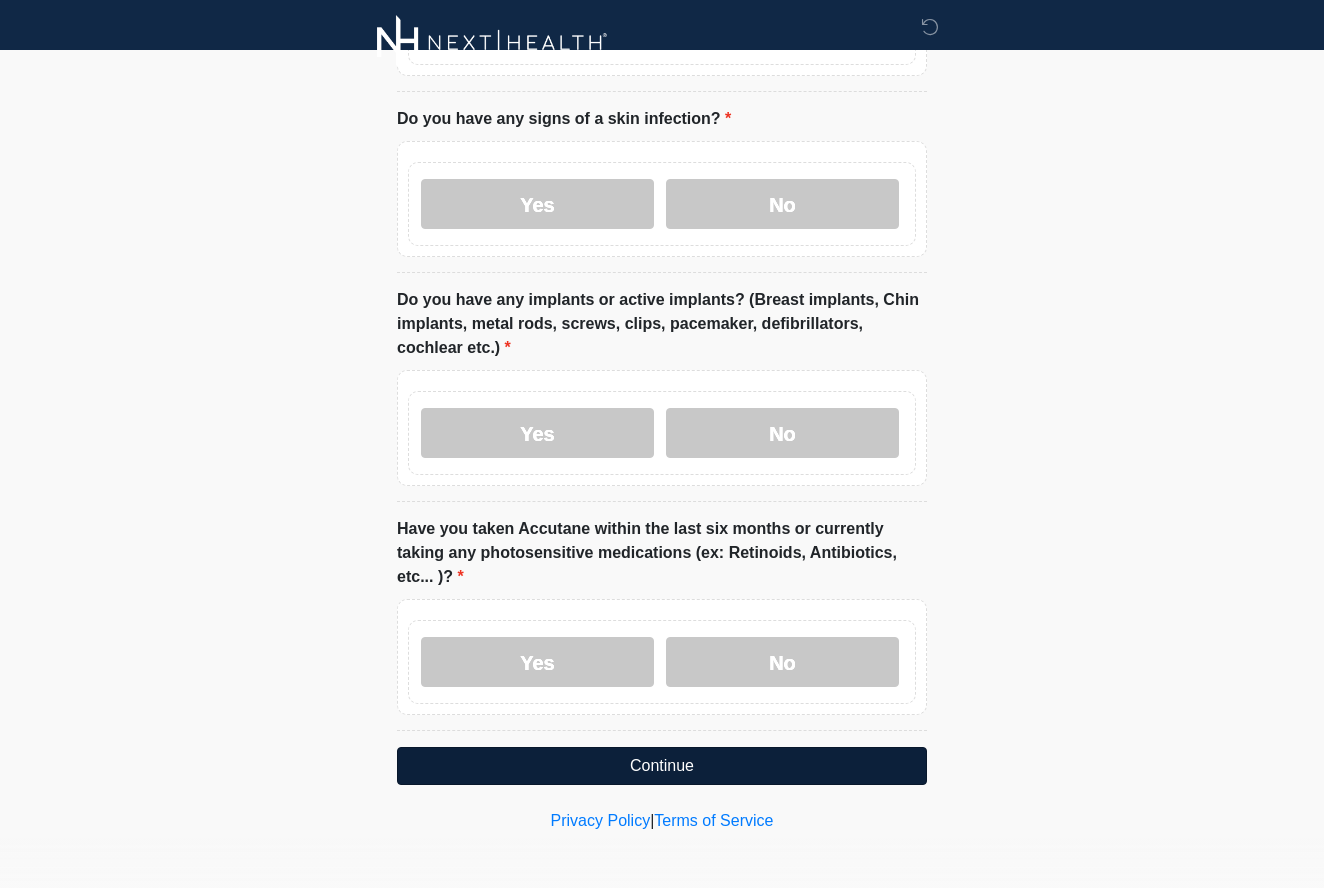 scroll, scrollTop: 1926, scrollLeft: 0, axis: vertical 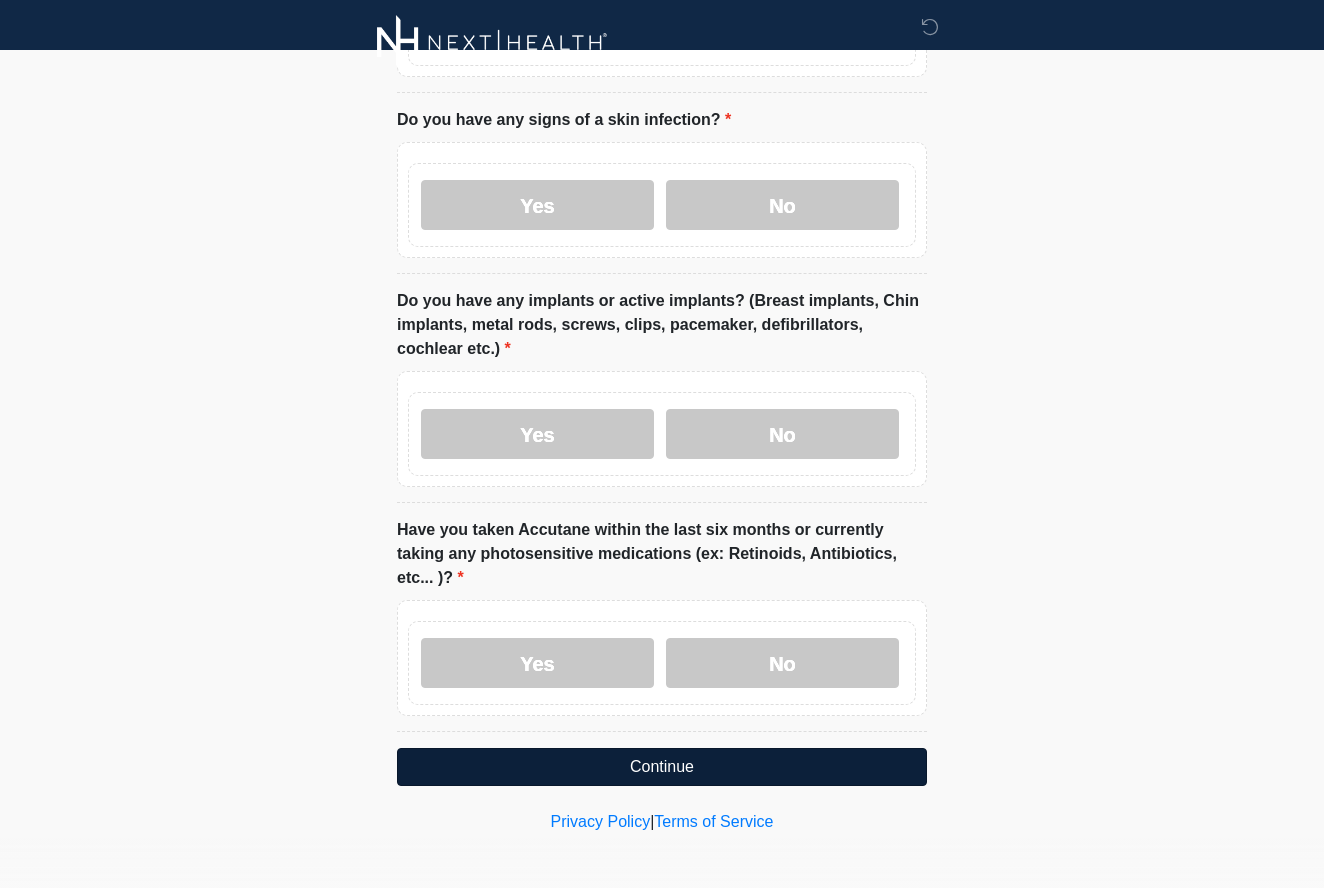 click on "Continue" at bounding box center [662, 767] 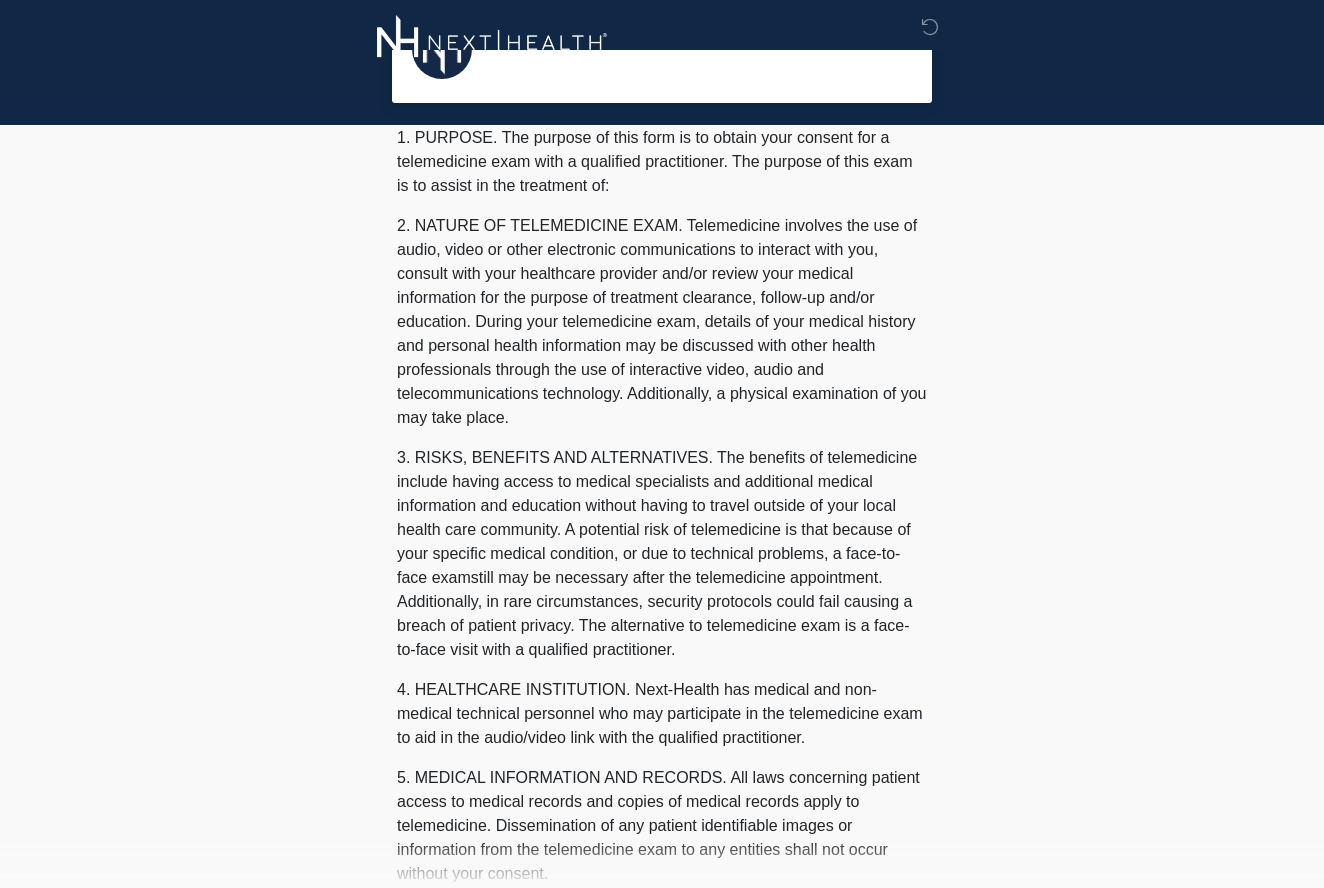 scroll, scrollTop: 0, scrollLeft: 0, axis: both 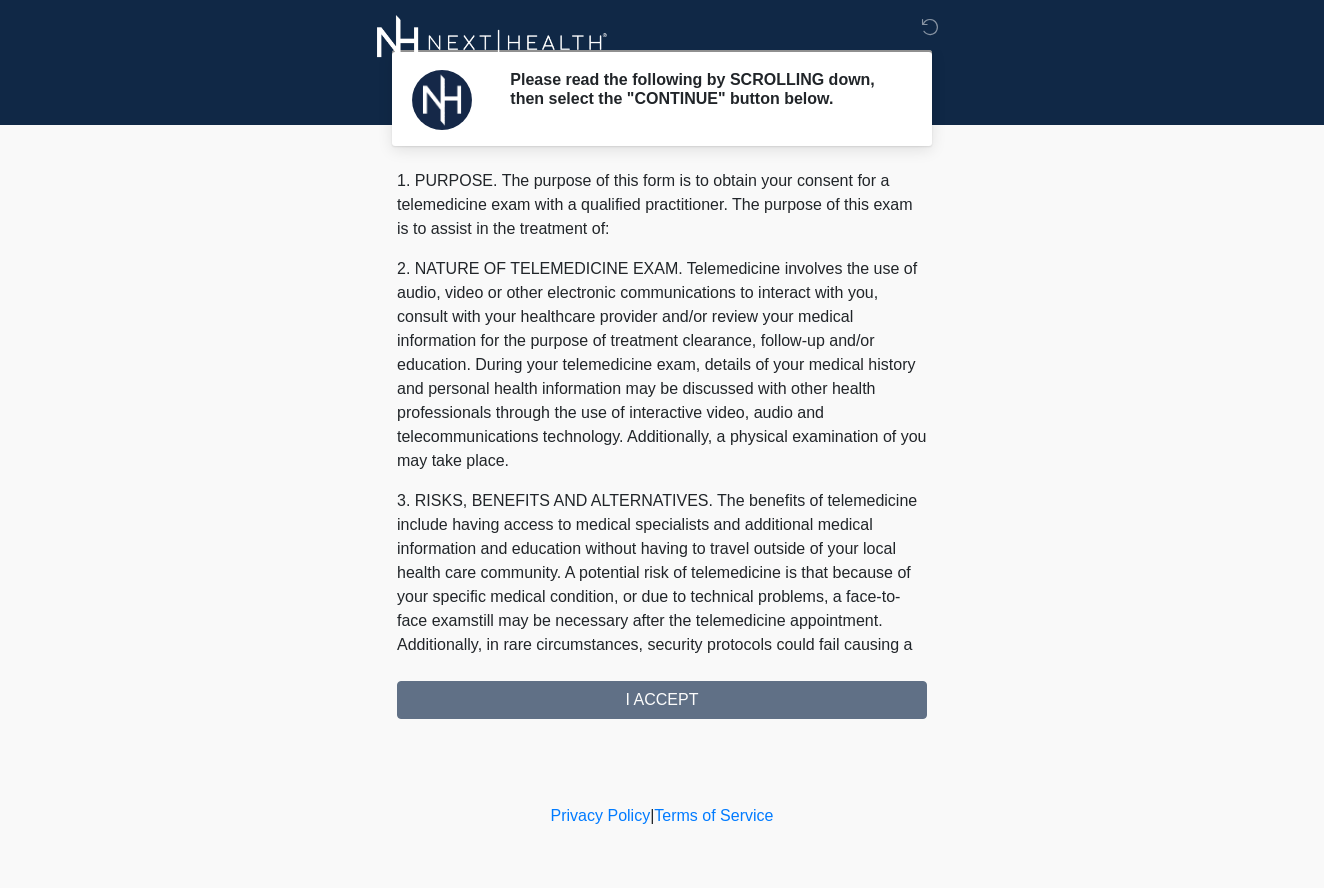 click on "1. PURPOSE. The purpose of this form is to obtain your consent for a telemedicine exam with a qualified practitioner. The purpose of this exam is to assist in the treatment of:  2. NATURE OF TELEMEDICINE EXAM. Telemedicine involves the use of audio, video or other electronic communications to interact with you, consult with your healthcare provider and/or review your medical information for the purpose of treatment clearance, follow-up and/or education. During your telemedicine exam, details of your medical history and personal health information may be discussed with other health professionals through the use of interactive video, audio and telecommunications technology. Additionally, a physical examination of you may take place. 4. HEALTHCARE INSTITUTION. Next-Health has medical and non-medical technical personnel who may participate in the telemedicine exam to aid in the audio/video link with the qualified practitioner.  8. MANDATORY IN-STATE TELEHEALTH" at bounding box center [662, 444] 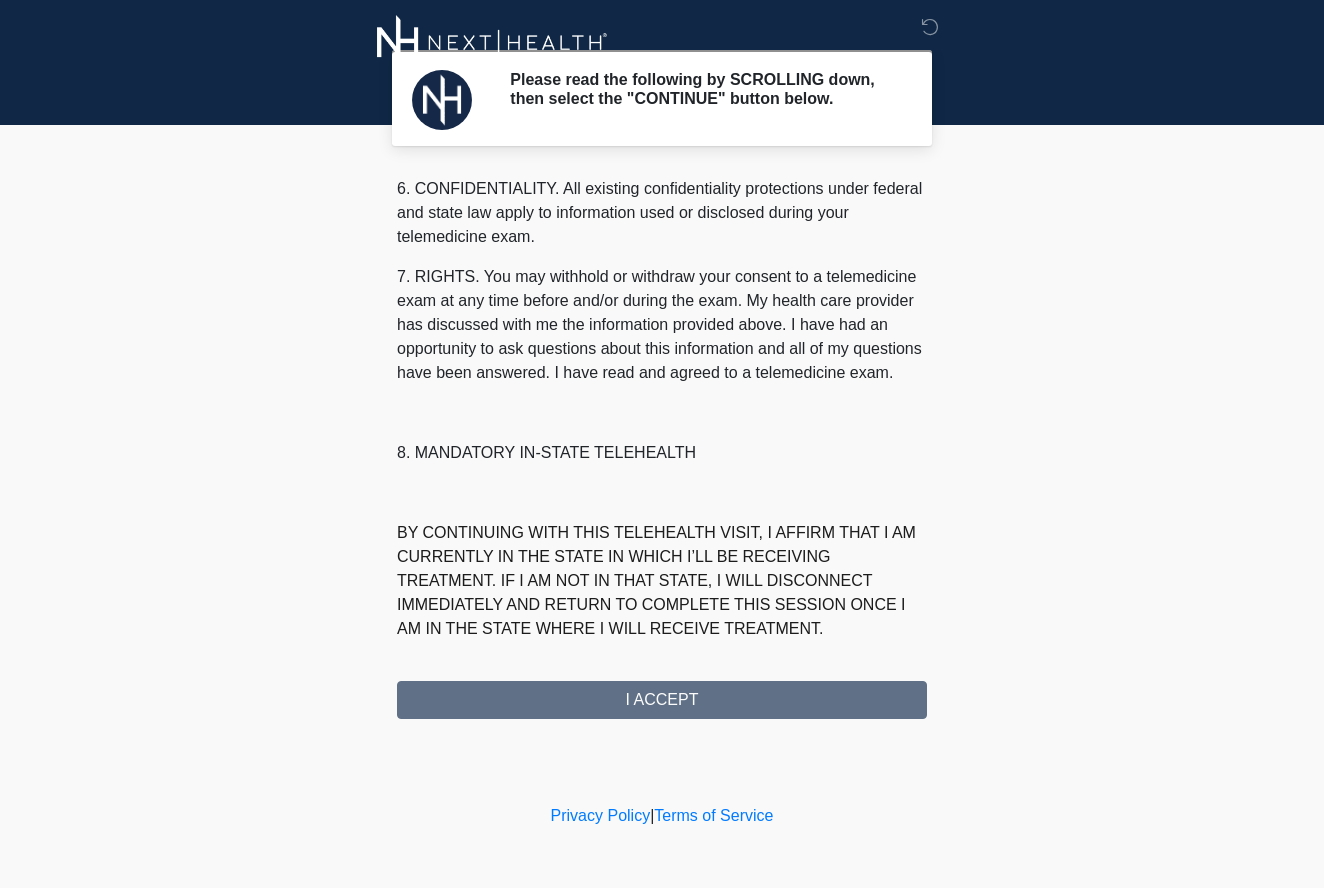 scroll, scrollTop: 792, scrollLeft: 0, axis: vertical 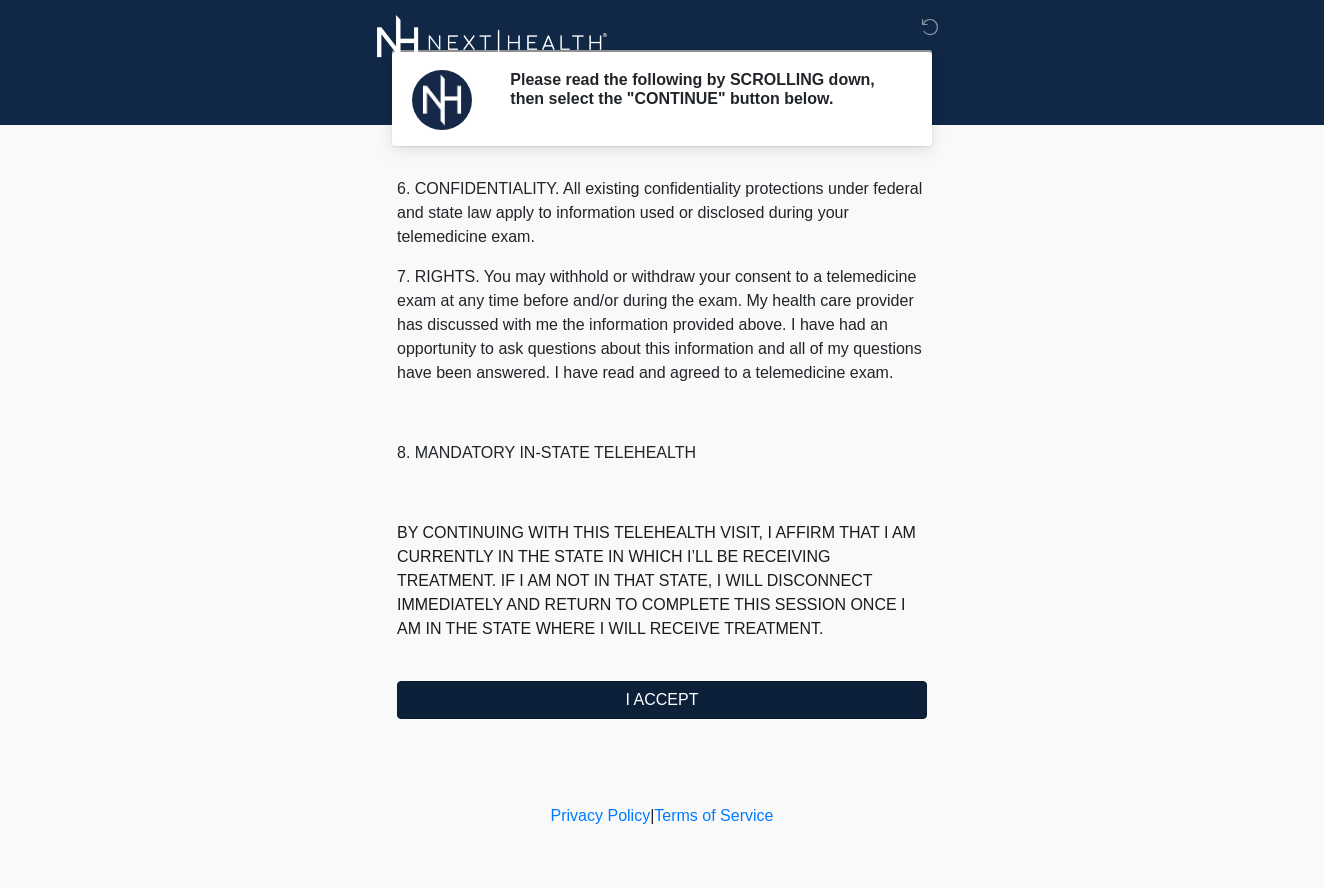 click on "I ACCEPT" at bounding box center [662, 700] 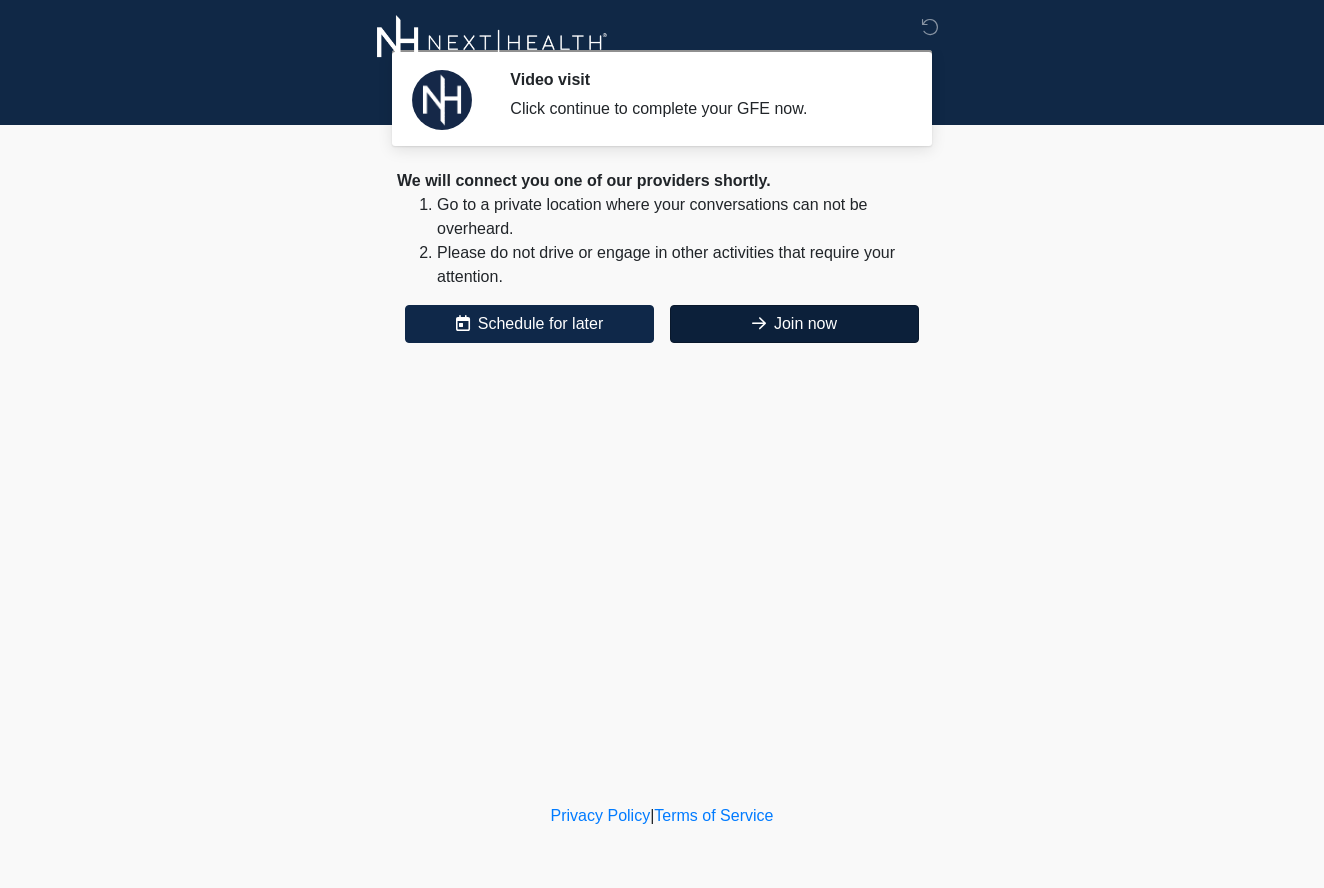 click on "Join now" at bounding box center (794, 324) 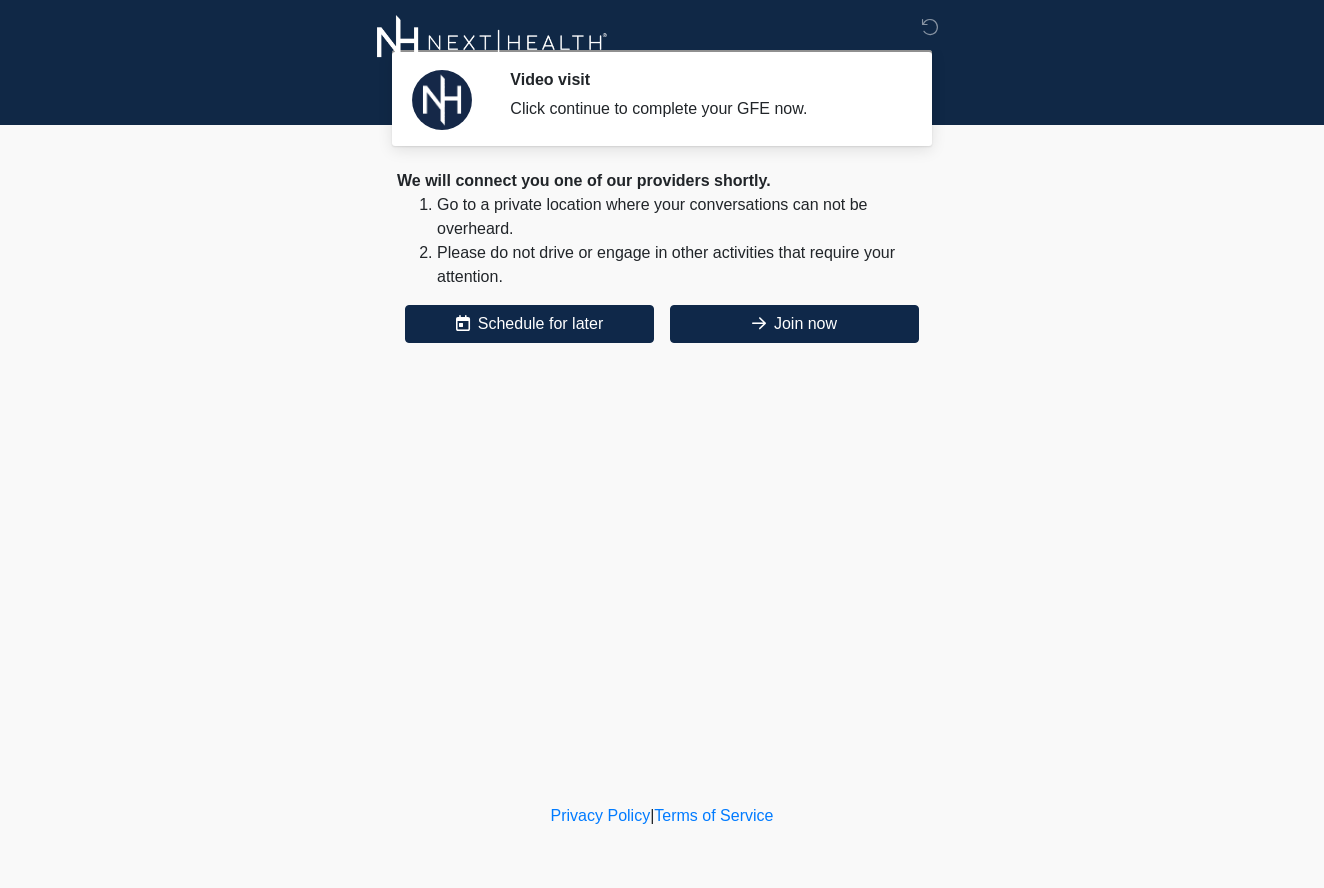 click on "Video visit
Click continue to complete your GFE now.
Please connect to Wi-Fi now   Provide us with your contact info  Answer some questions about your medical history  Complete a video call with one of our providers
Good Faith Exam
This is the beginning of your virtual Good Faith Exam.  ﻿﻿﻿﻿﻿﻿﻿﻿This step is necessary to provide official medical clearance and documentation for your upcoming treatment(s).   ﻿﻿﻿﻿﻿﻿To begin, ﻿﻿﻿﻿﻿﻿press the continue button below and answer all questions with honesty.
Continue
~~~~~~~~~~~~~~~~~~~~
Continue" at bounding box center [662, 444] 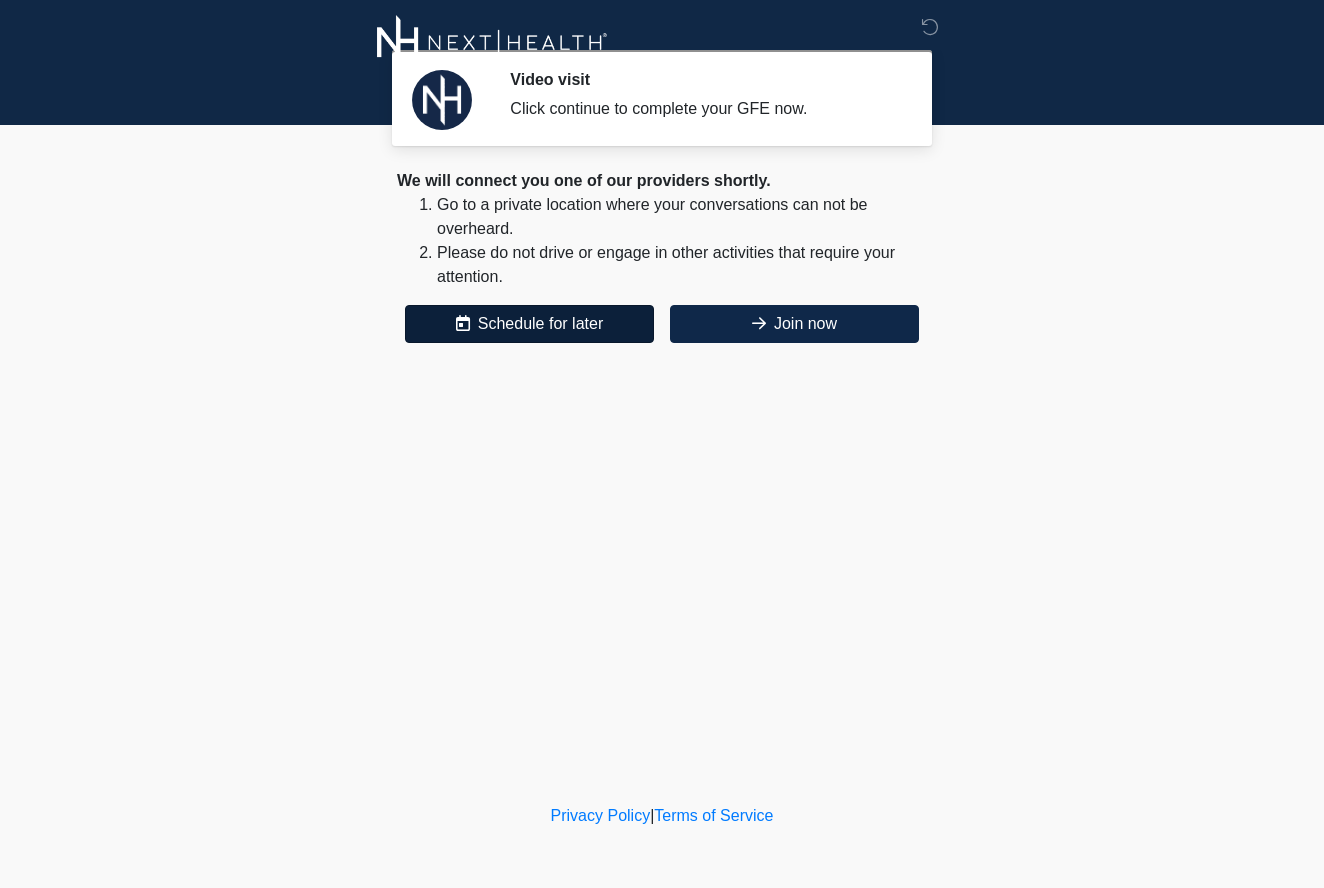 click on "Schedule for later" at bounding box center (529, 324) 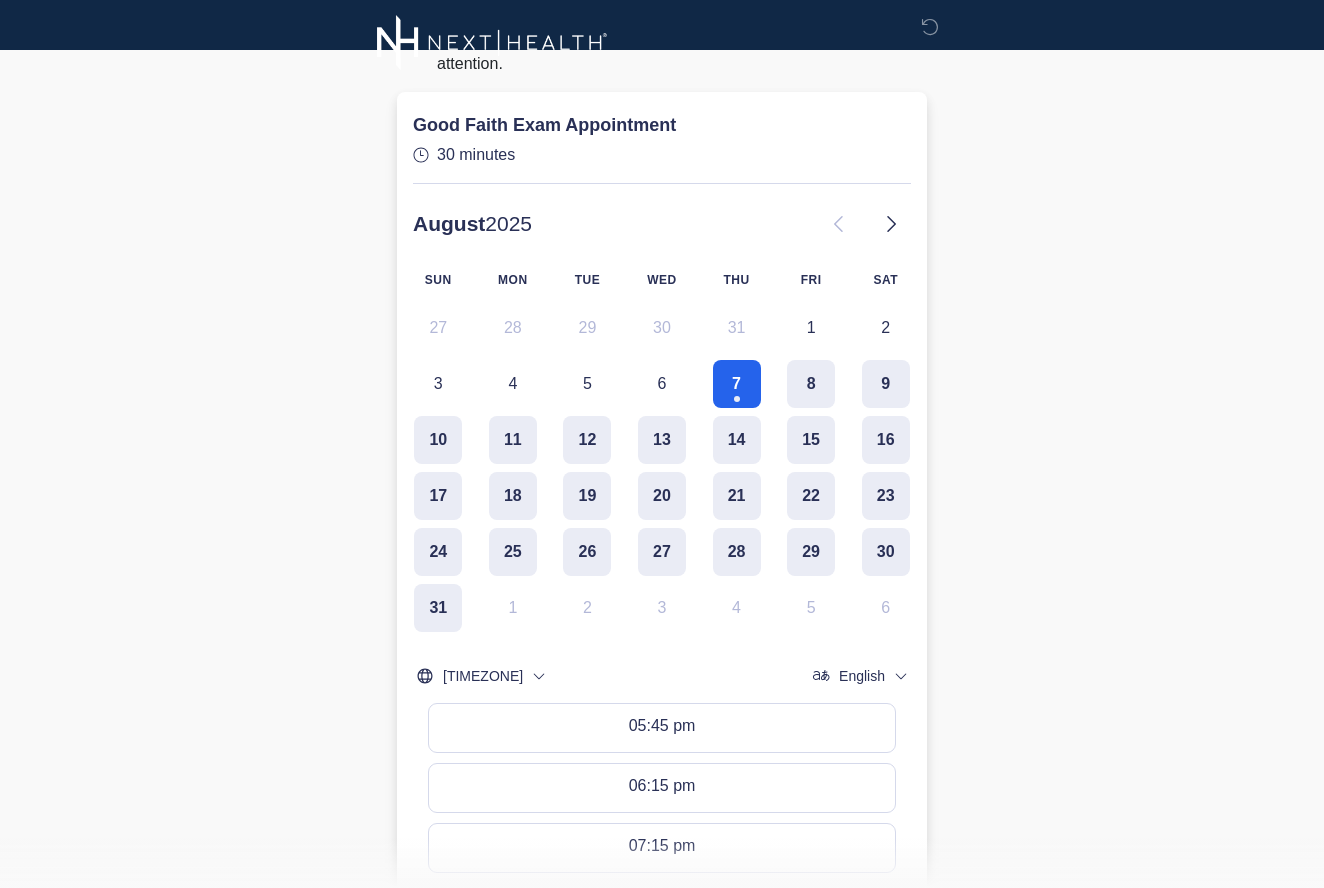 scroll, scrollTop: 224, scrollLeft: 0, axis: vertical 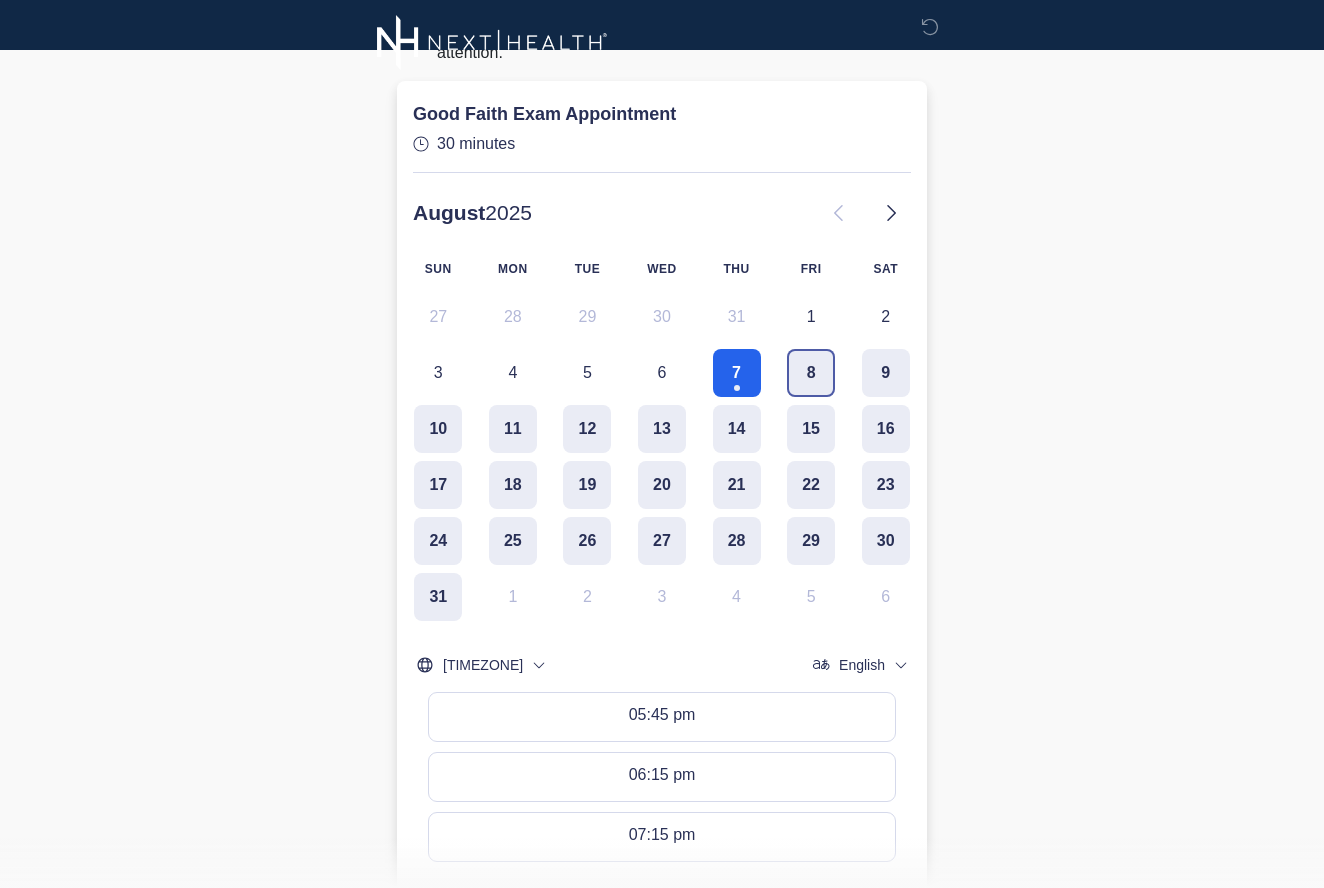 click on "8" at bounding box center [811, 373] 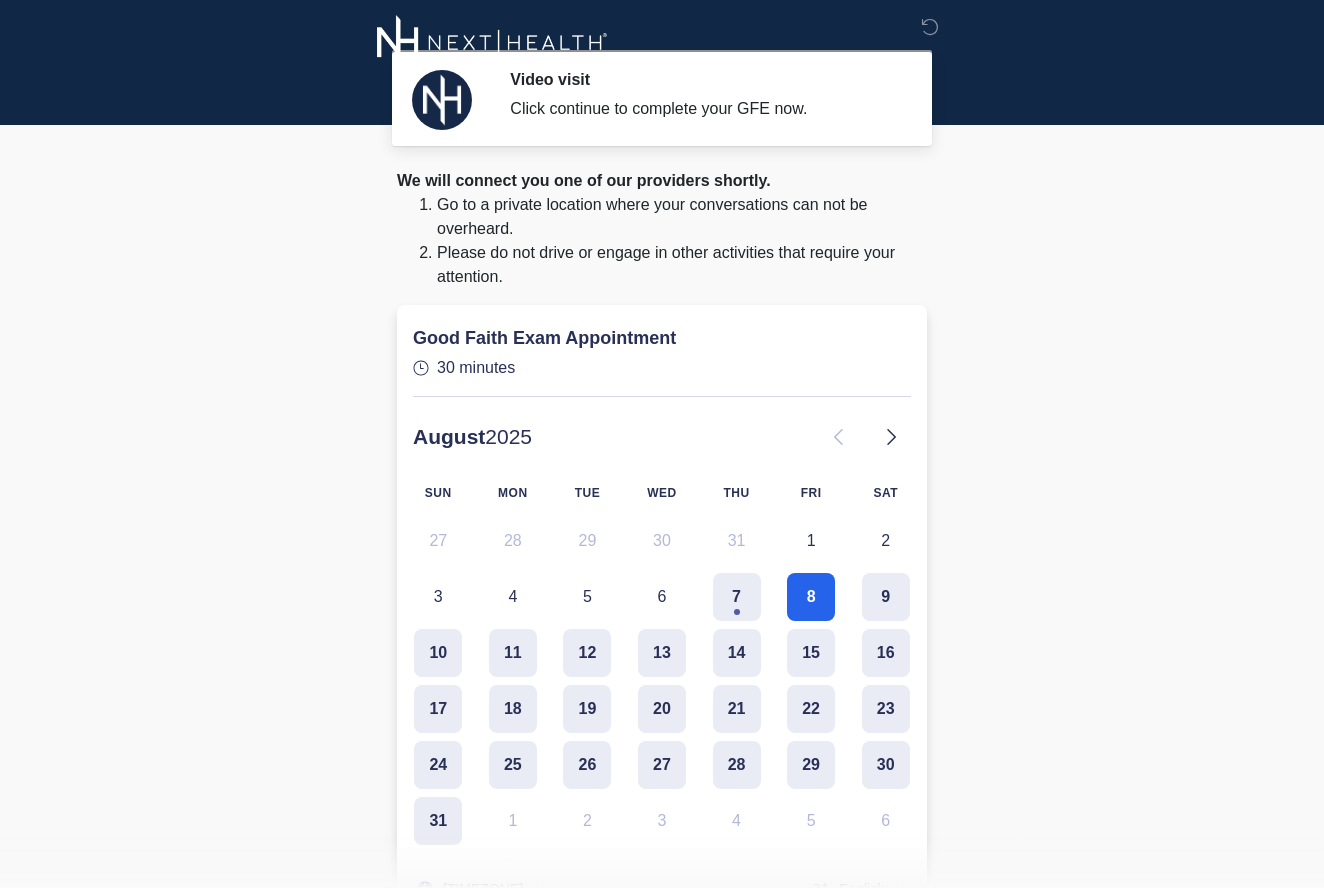scroll, scrollTop: 0, scrollLeft: 0, axis: both 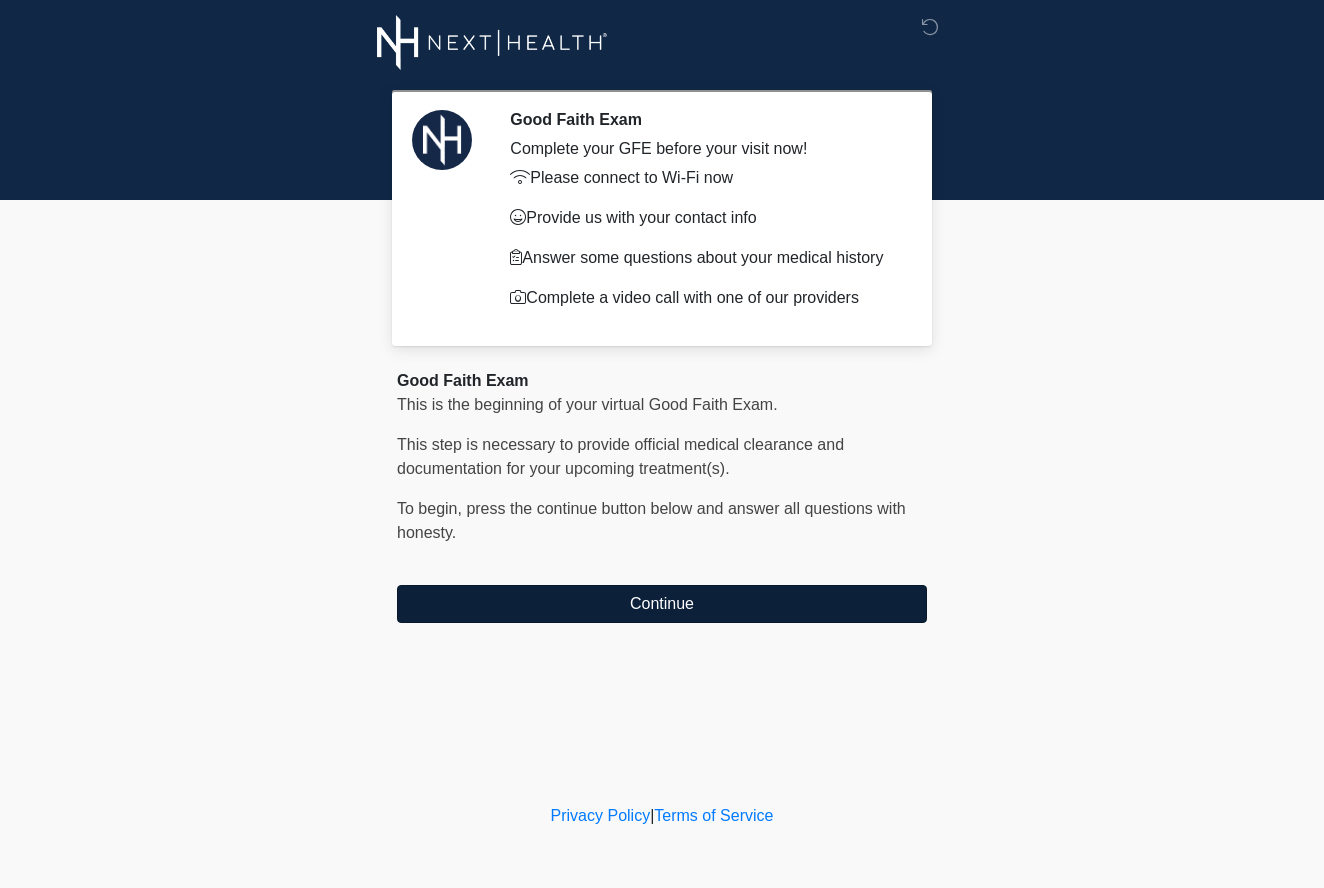 click on "Continue" at bounding box center (662, 604) 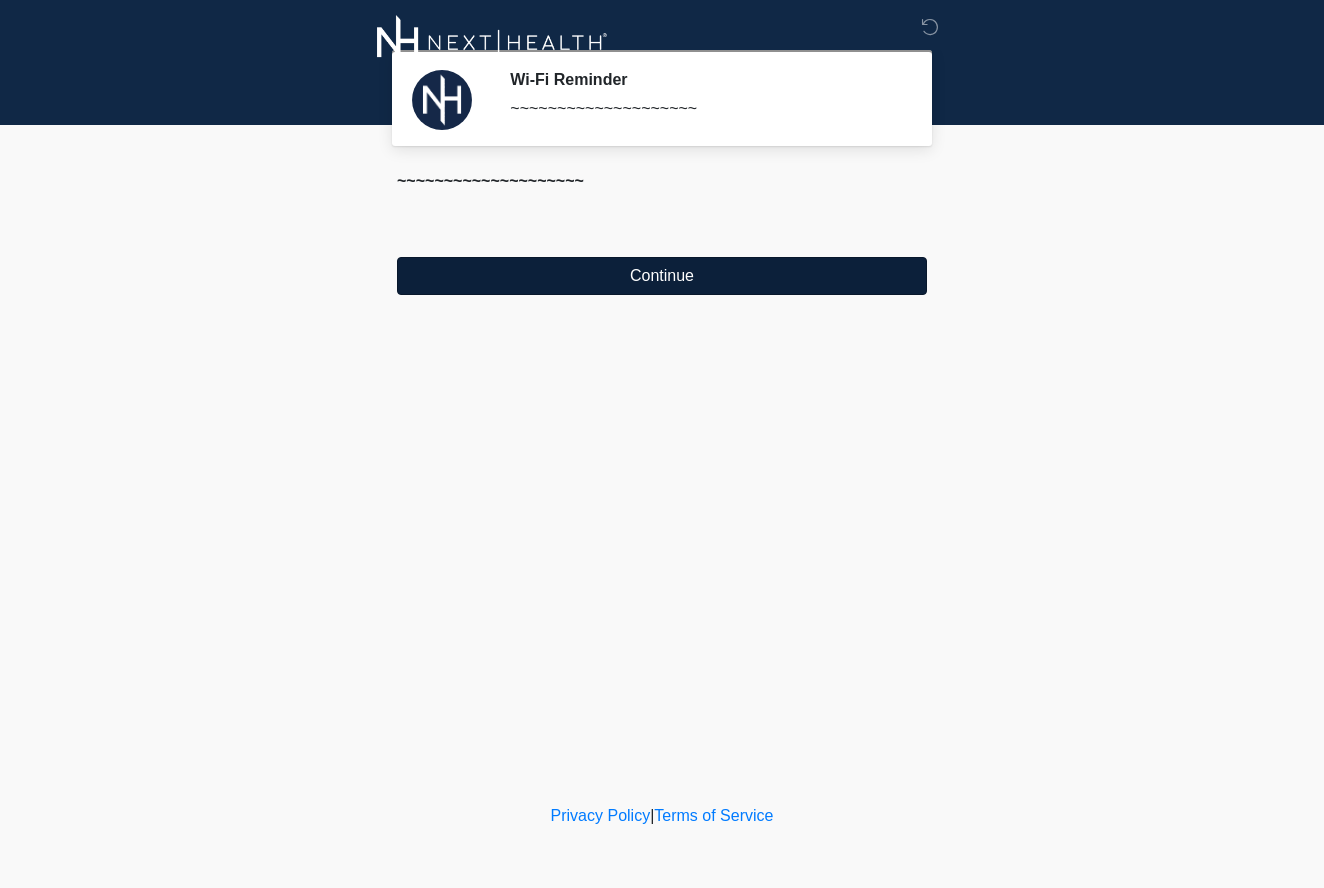 click on "Continue" at bounding box center [662, 276] 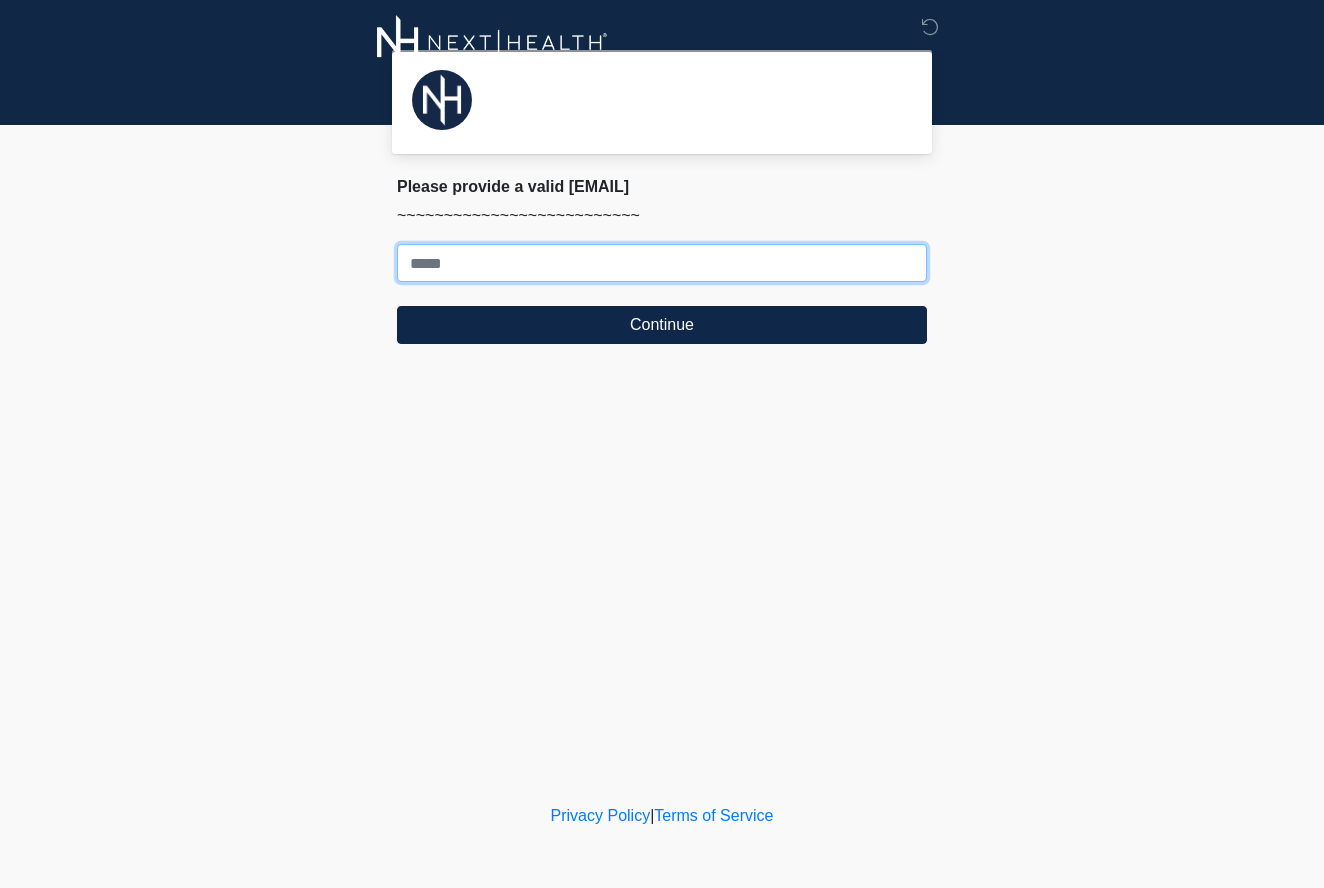 click on "Where should we email your treatment plan?" at bounding box center (662, 263) 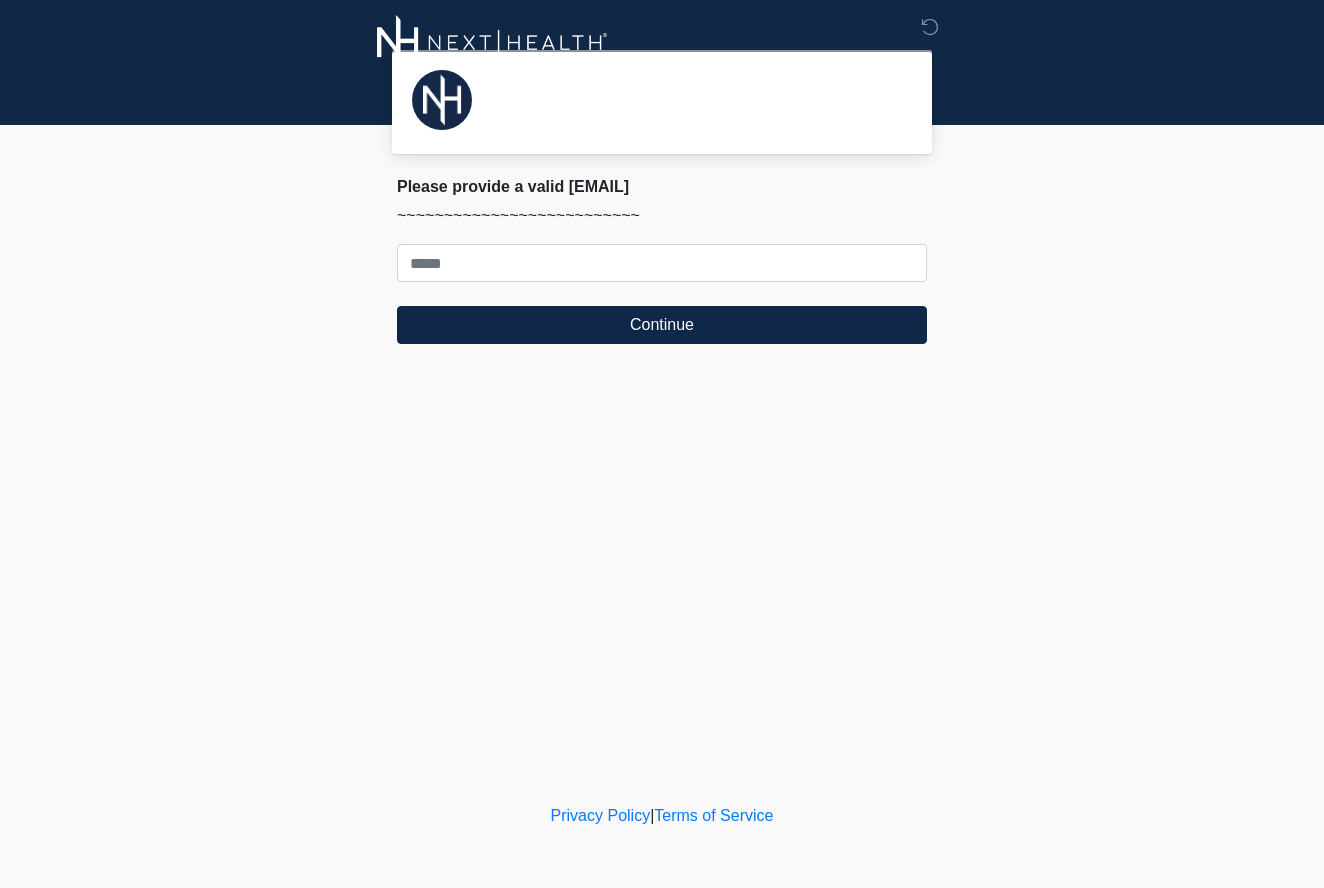 click on "Please connect to Wi-Fi now   Provide us with your contact info  Answer some questions about your medical history  Complete a video call with one of our providers
Good Faith Exam
This is the beginning of your virtual Good Faith Exam.  ﻿﻿﻿﻿﻿﻿﻿﻿This step is necessary to provide official medical clearance and documentation for your upcoming treatment(s).   ﻿﻿﻿﻿﻿﻿To begin, ﻿﻿﻿﻿﻿﻿press the continue button below and answer all questions with honesty.
Continue
~~~~~~~~~~~~~~~~~~~~
Continue
Please provide a valid [EMAIL]
~~~~~~~~~~~~~~~~~~~~~~~~~~
Continue
****" at bounding box center [662, 400] 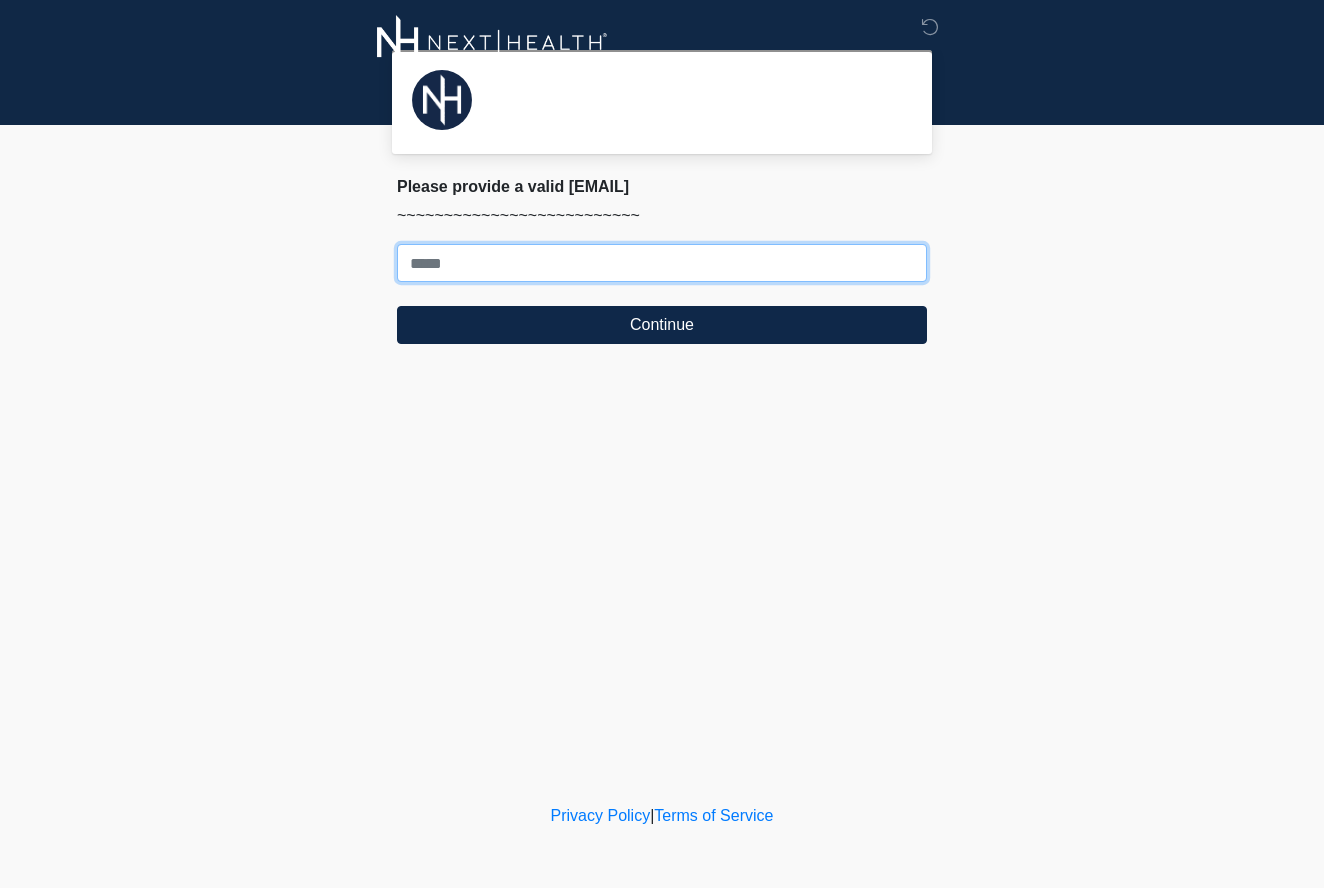 click on "Where should we email your treatment plan?" at bounding box center [662, 263] 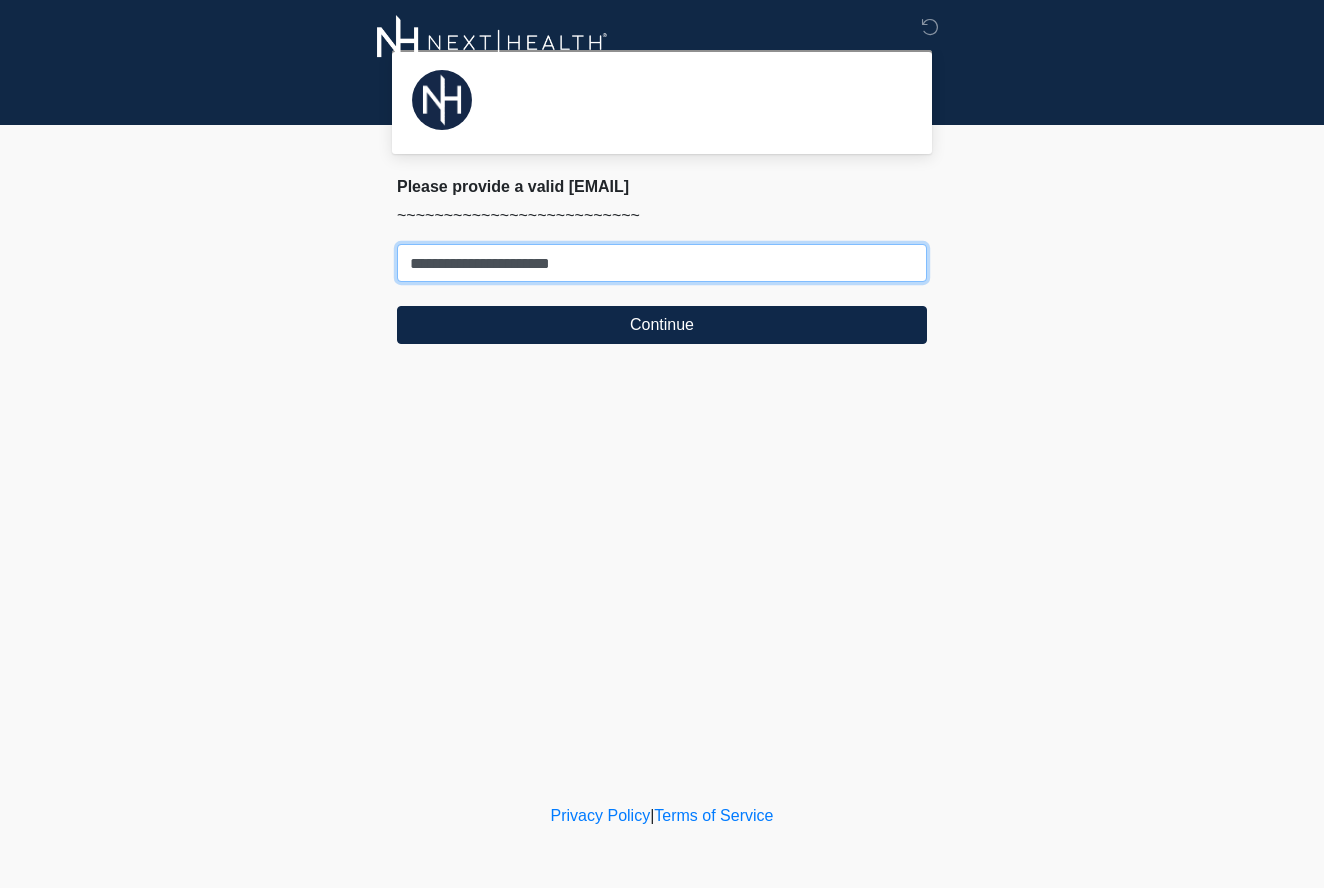 type on "**********" 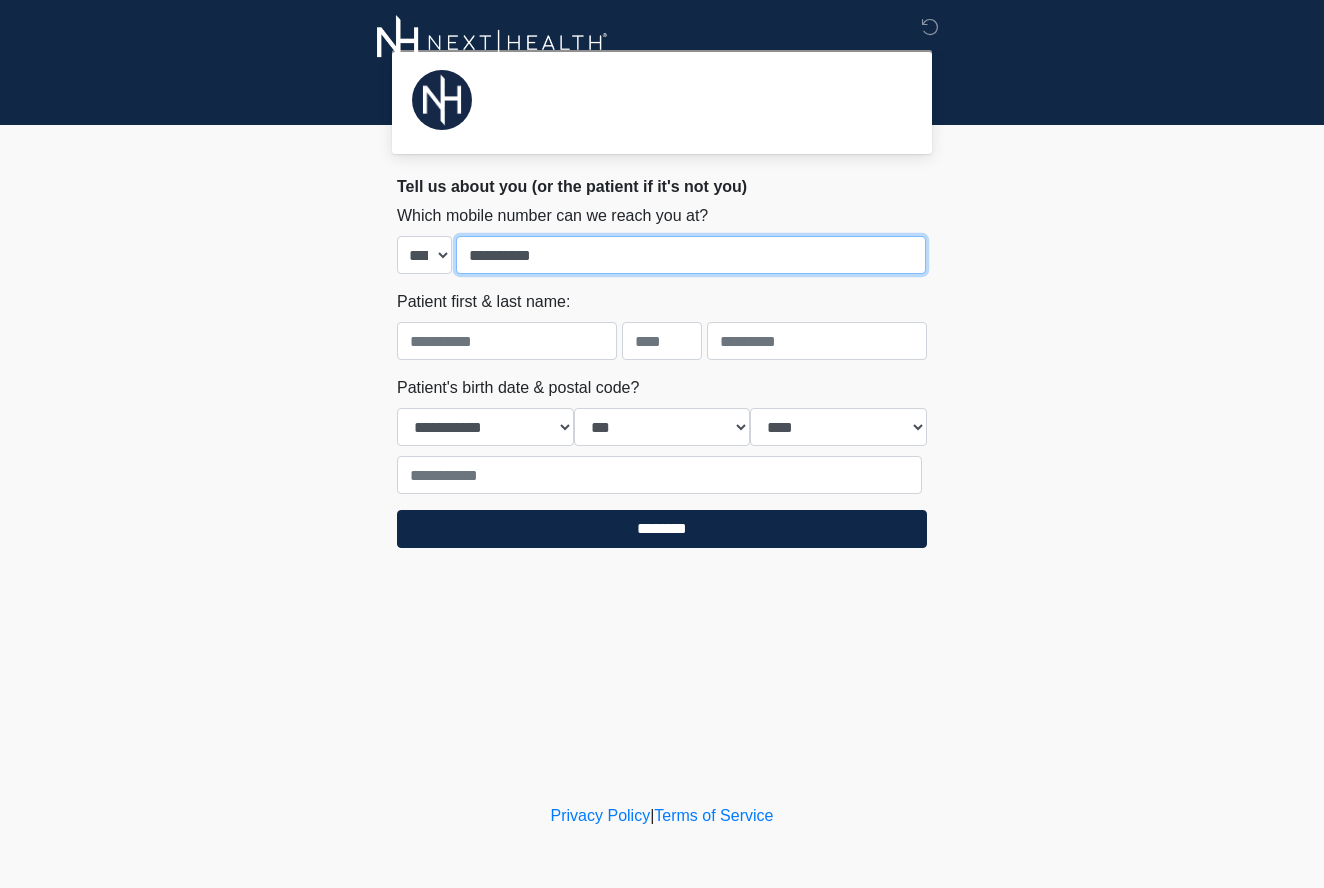type on "**********" 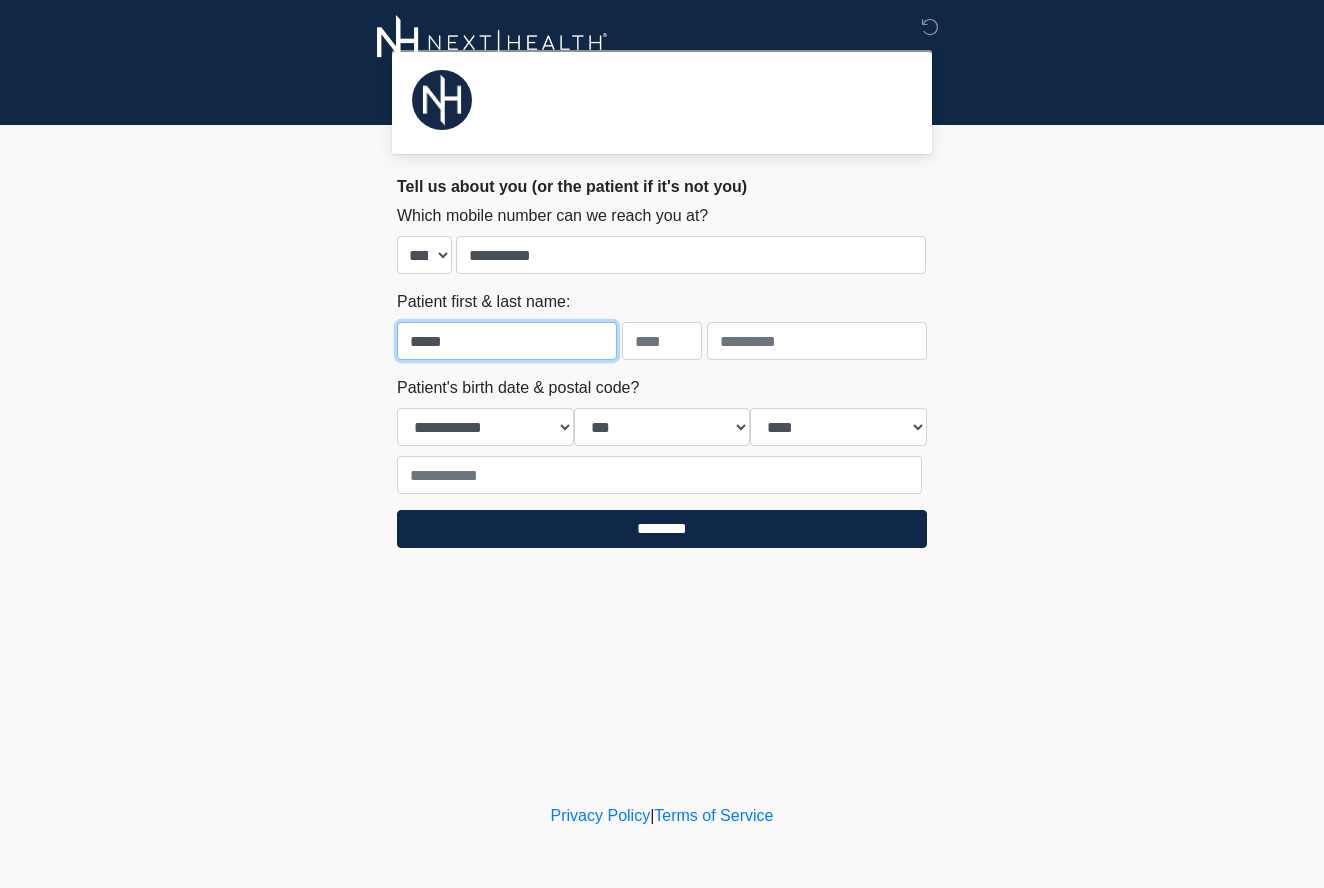 type on "*****" 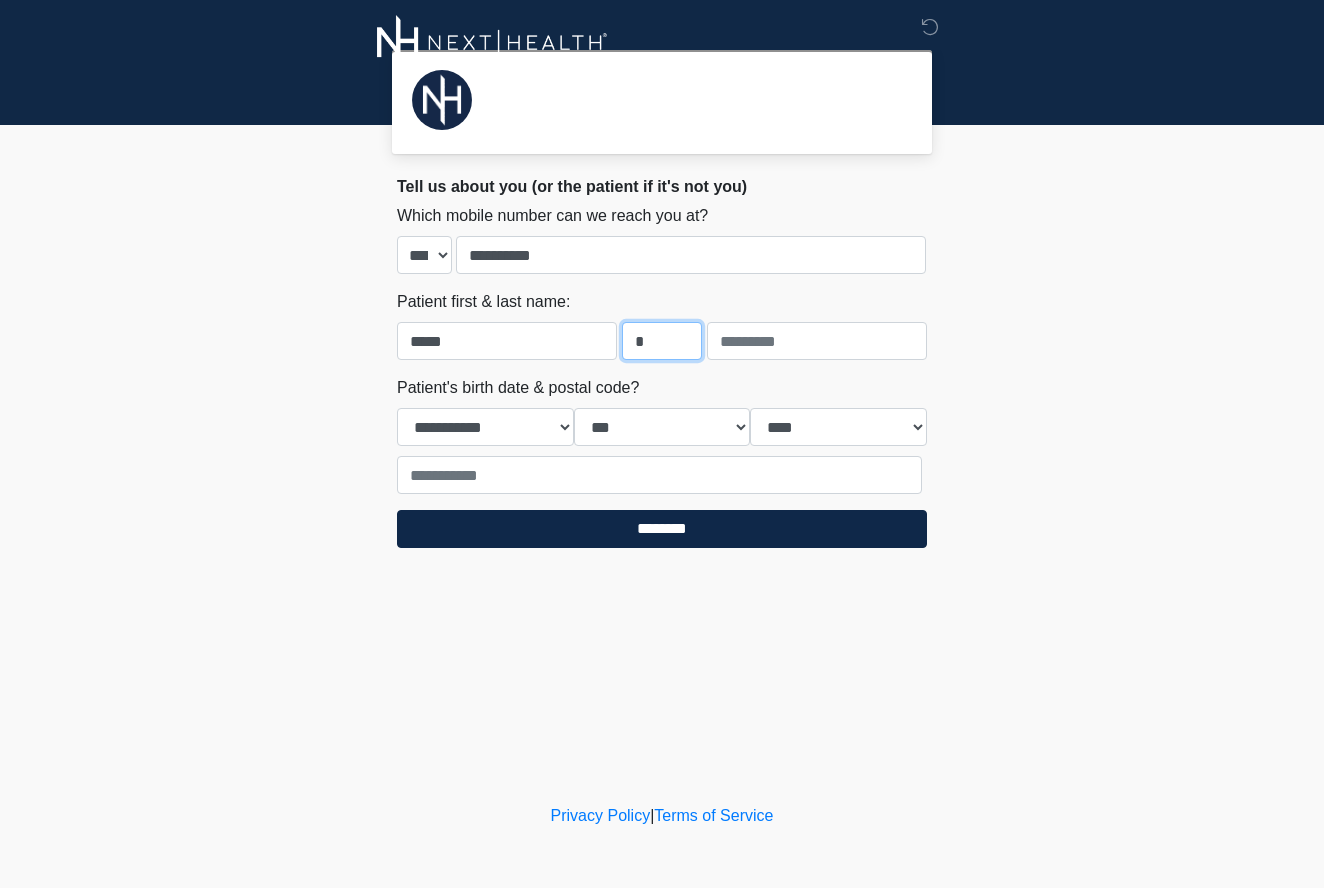 type on "*" 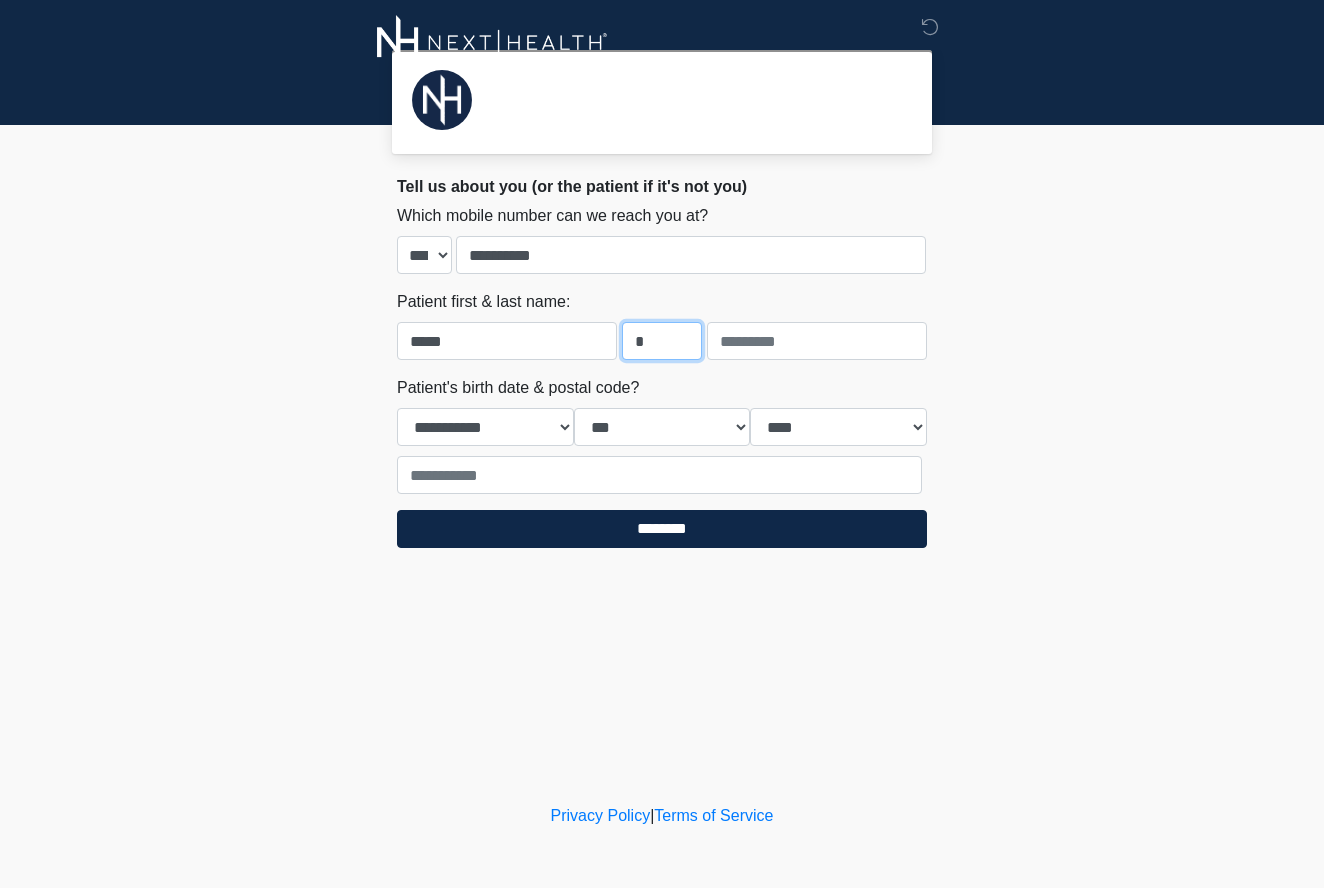 click on "*" at bounding box center (662, 341) 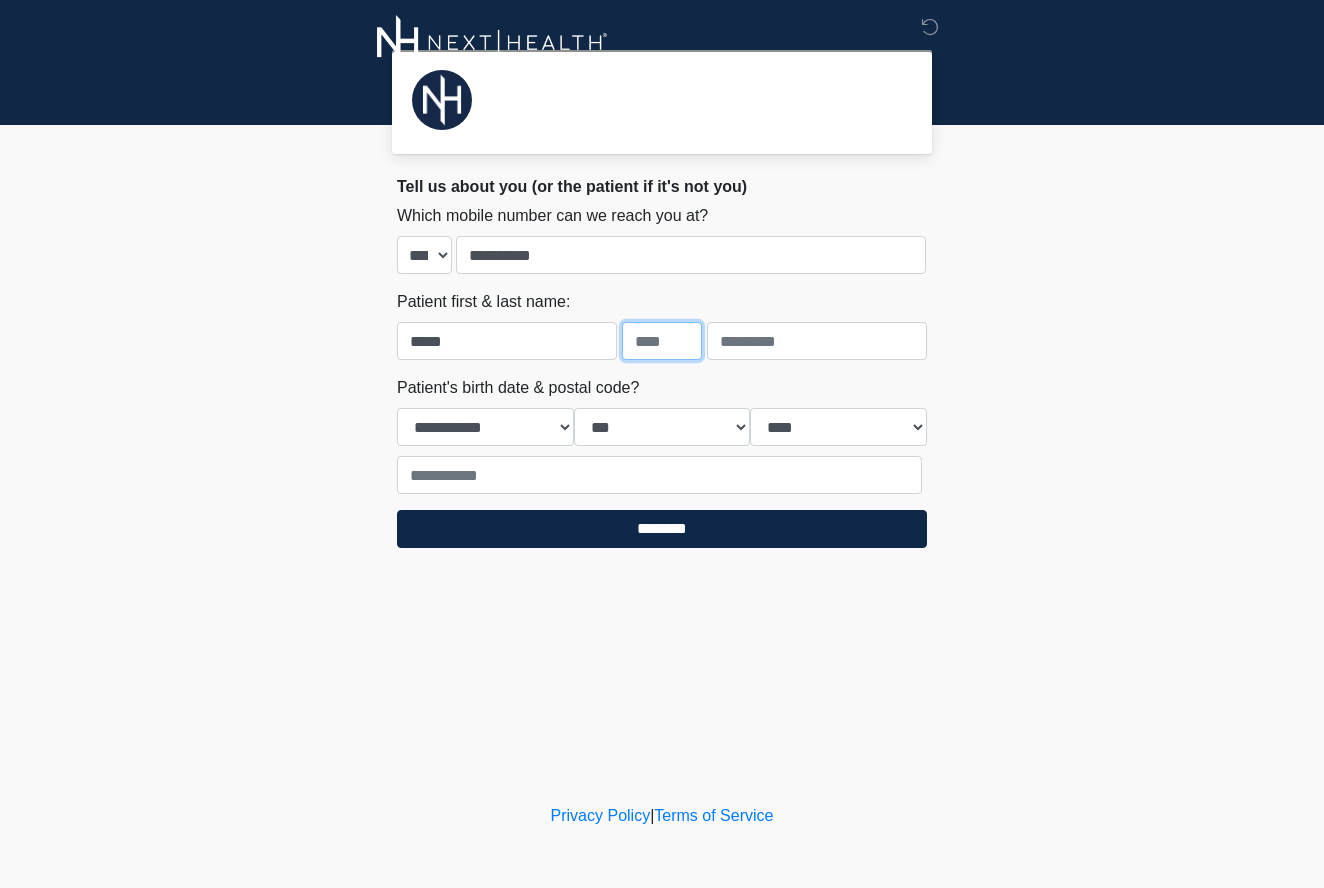 type 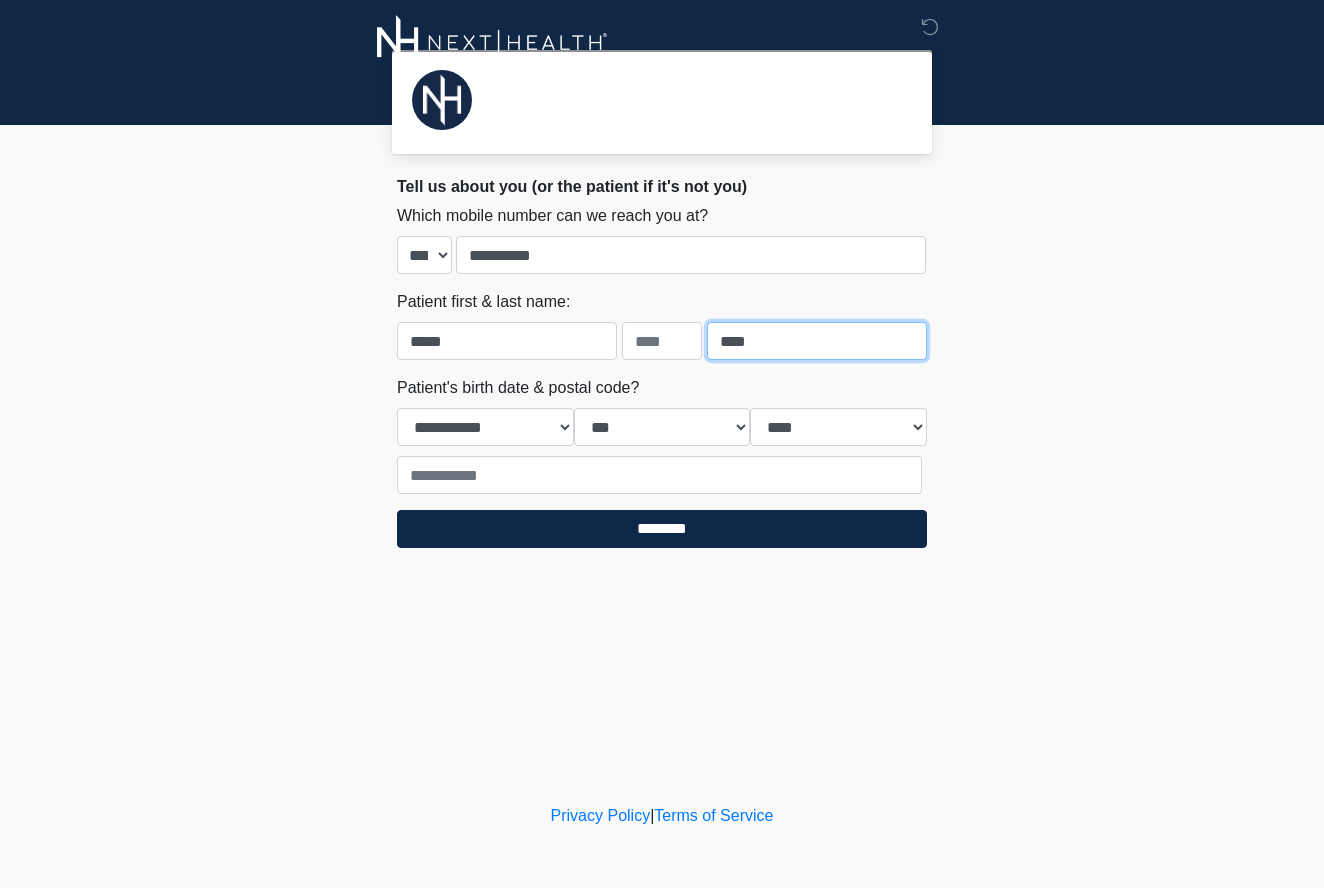 type on "****" 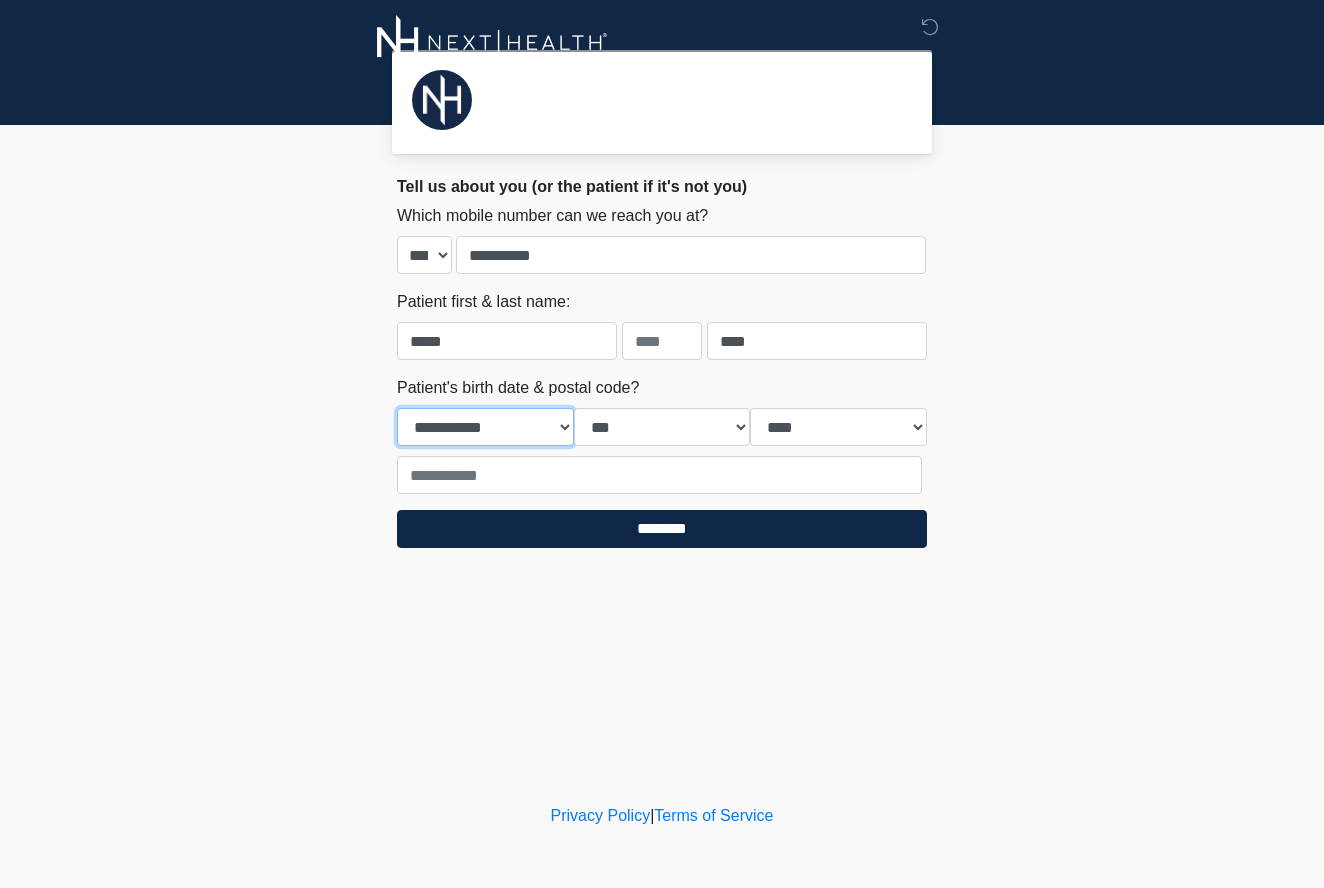select on "**" 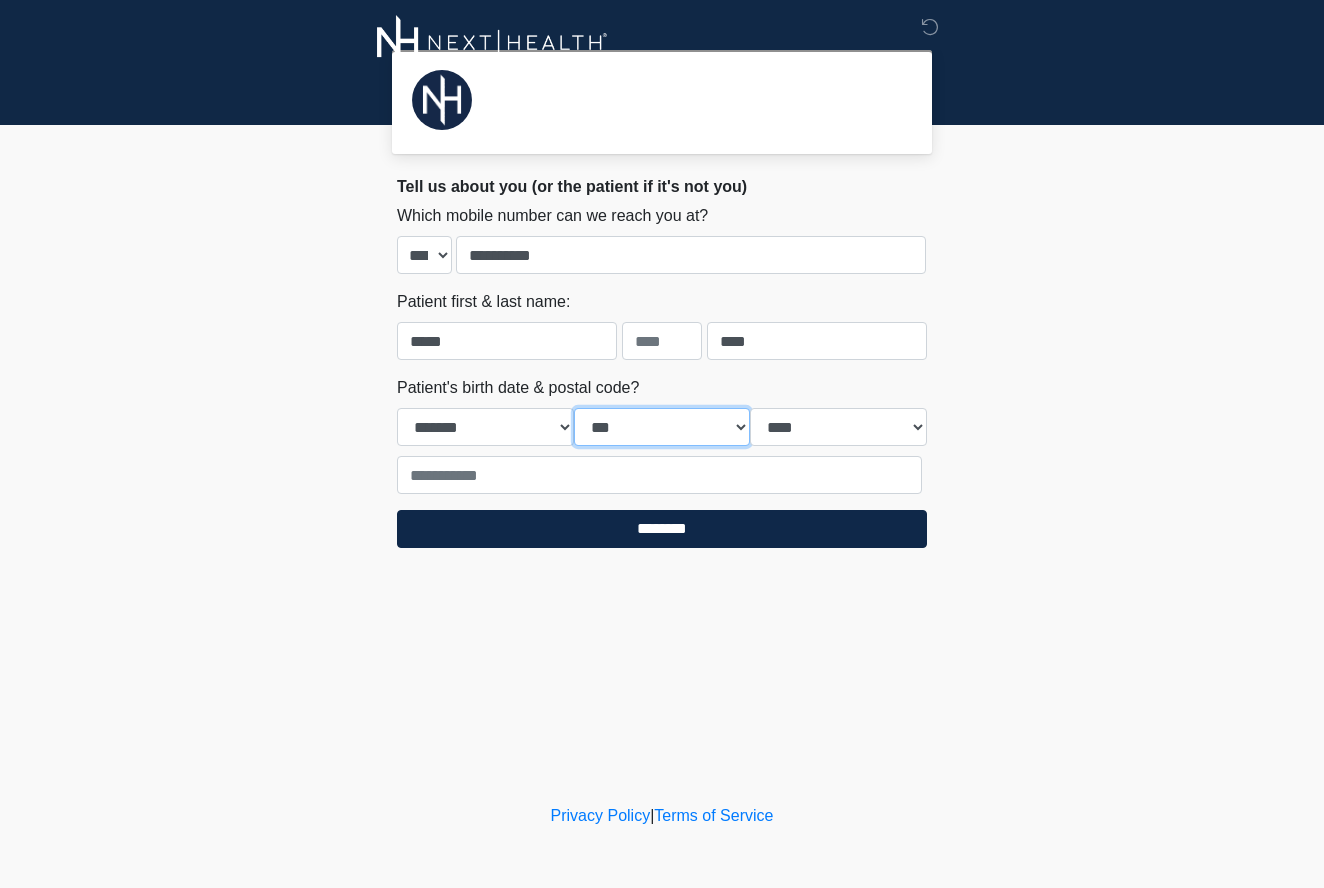 select on "**" 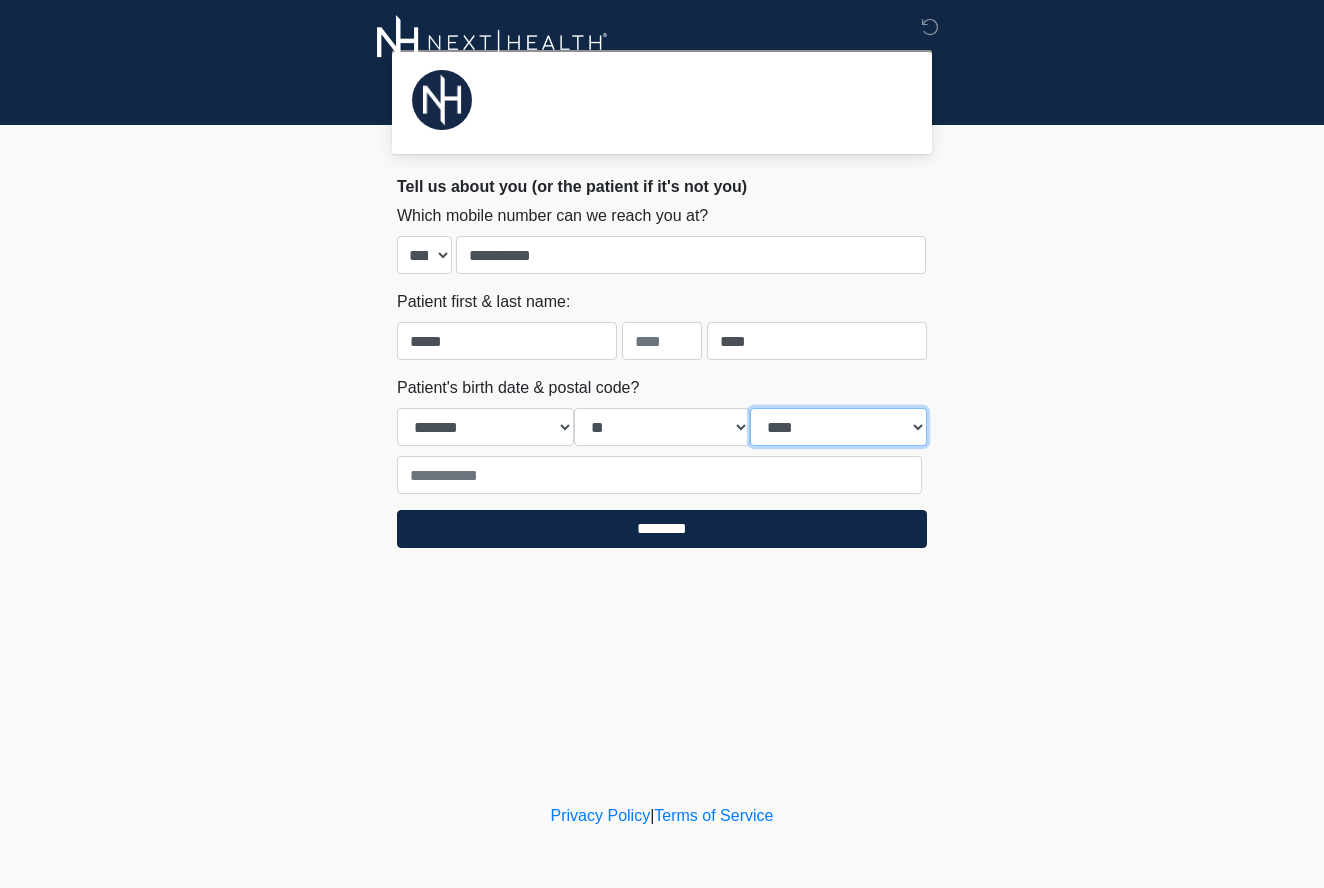 select on "****" 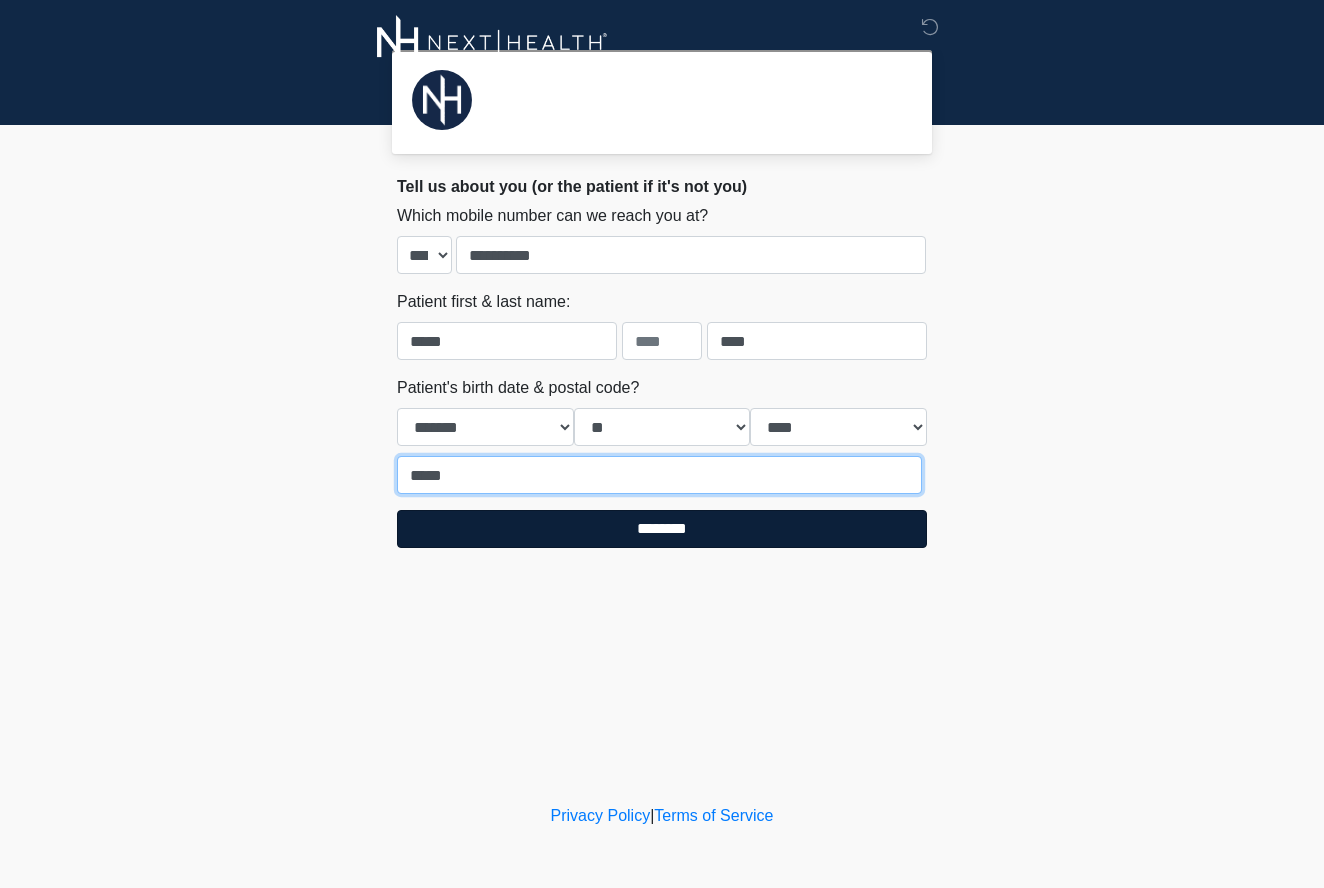 type on "*****" 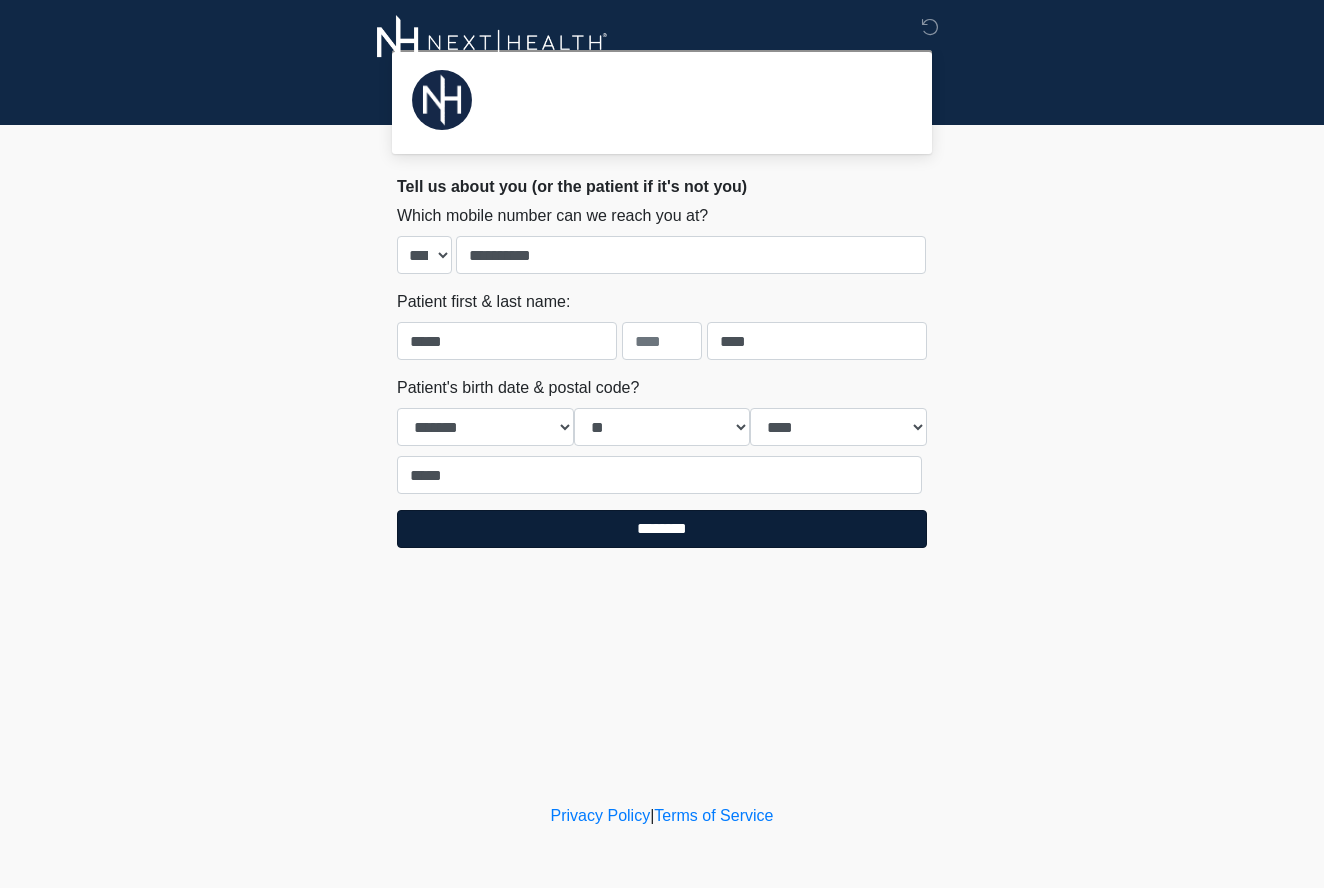 click on "********" at bounding box center (662, 529) 